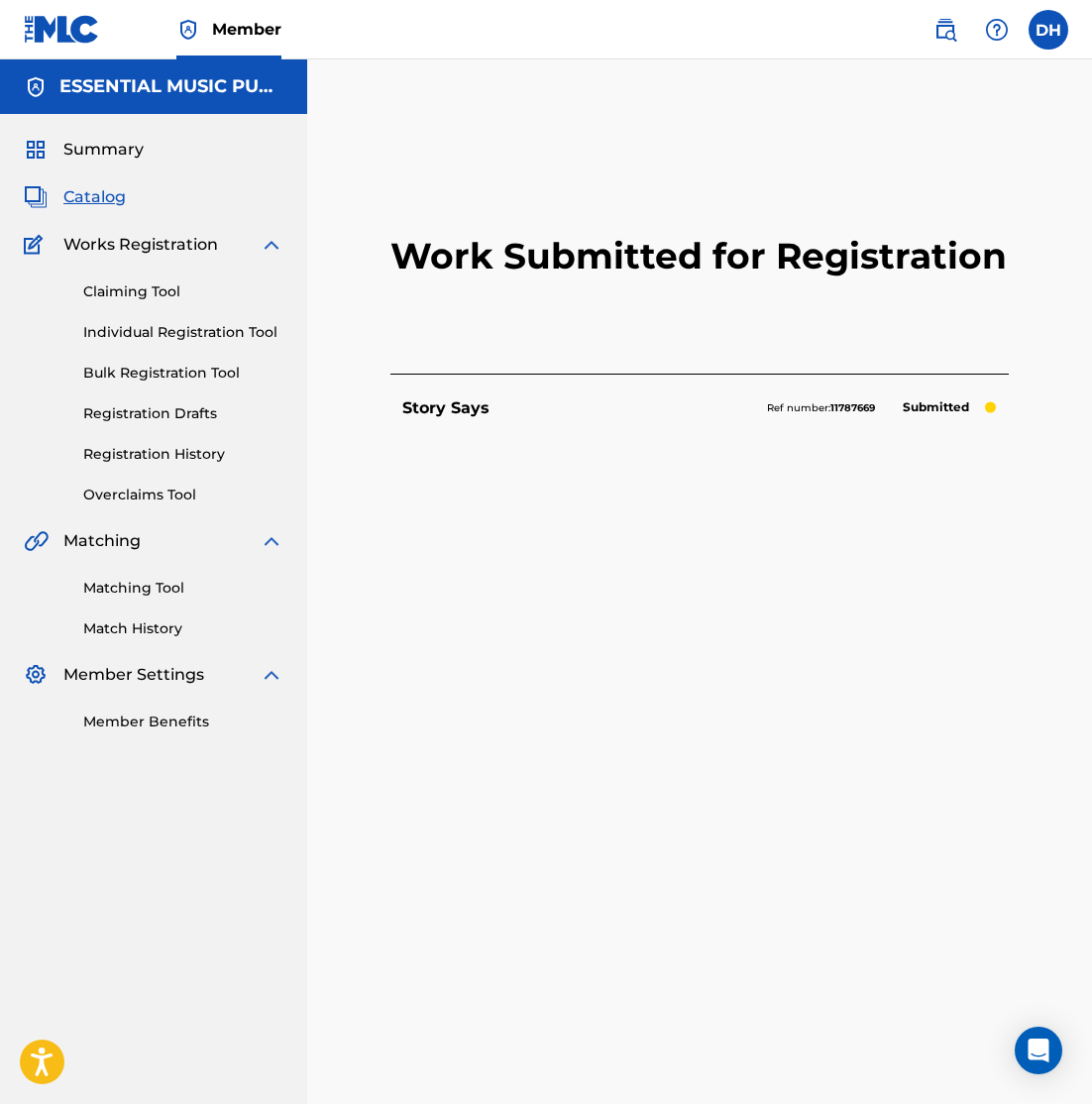 scroll, scrollTop: 0, scrollLeft: 0, axis: both 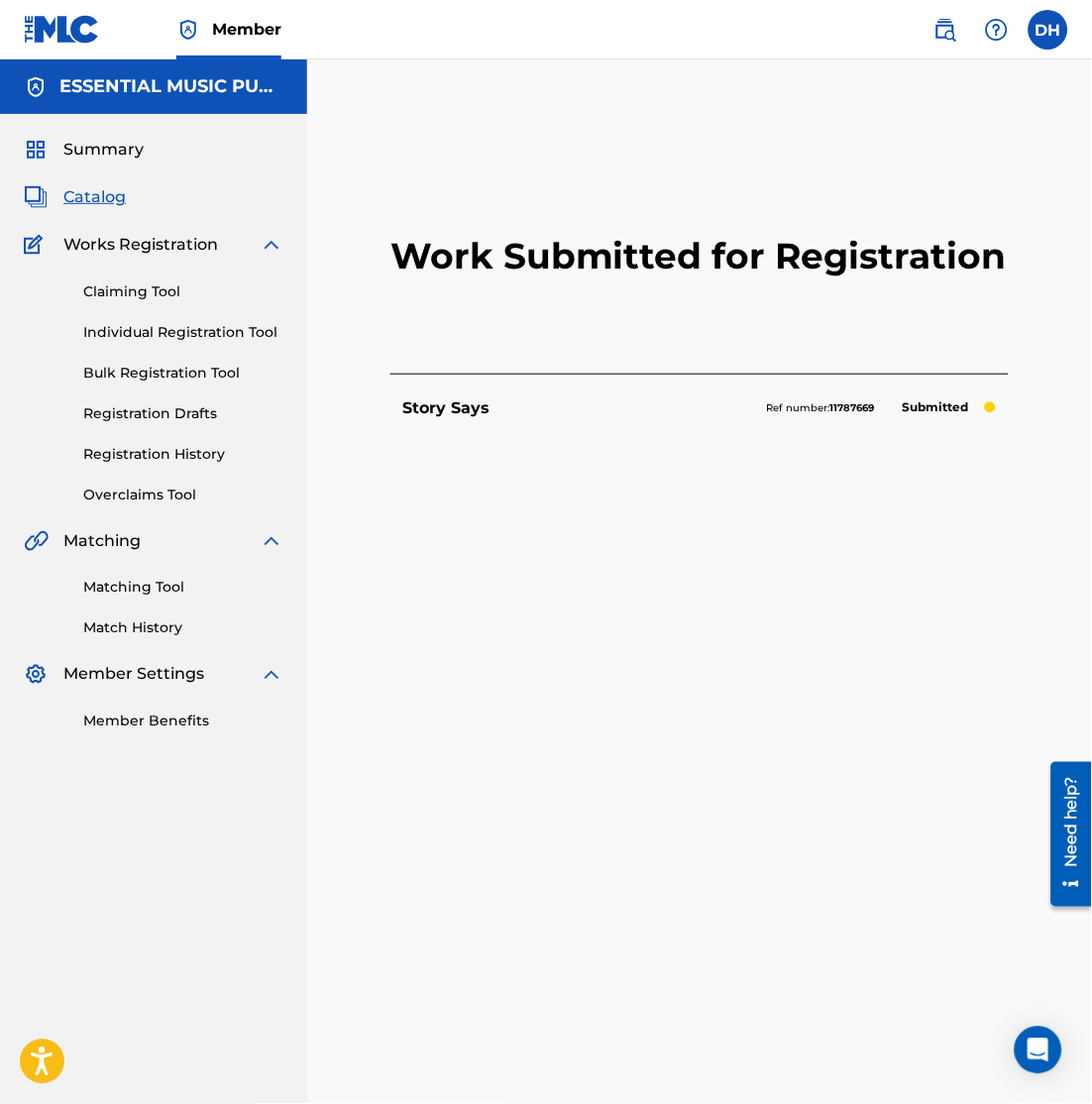 click at bounding box center [945, 30] 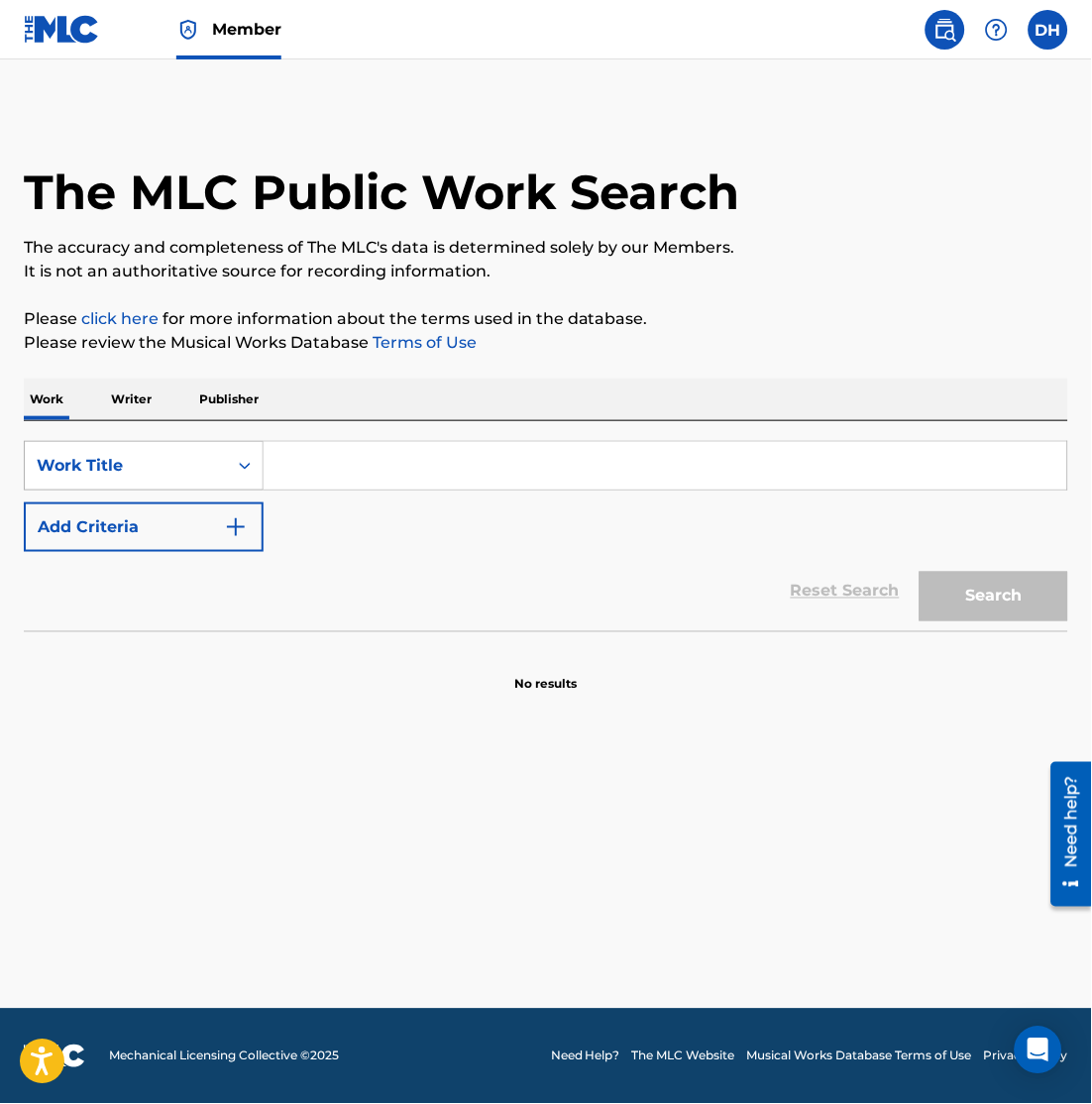 click on "Work Title" at bounding box center (126, 466) 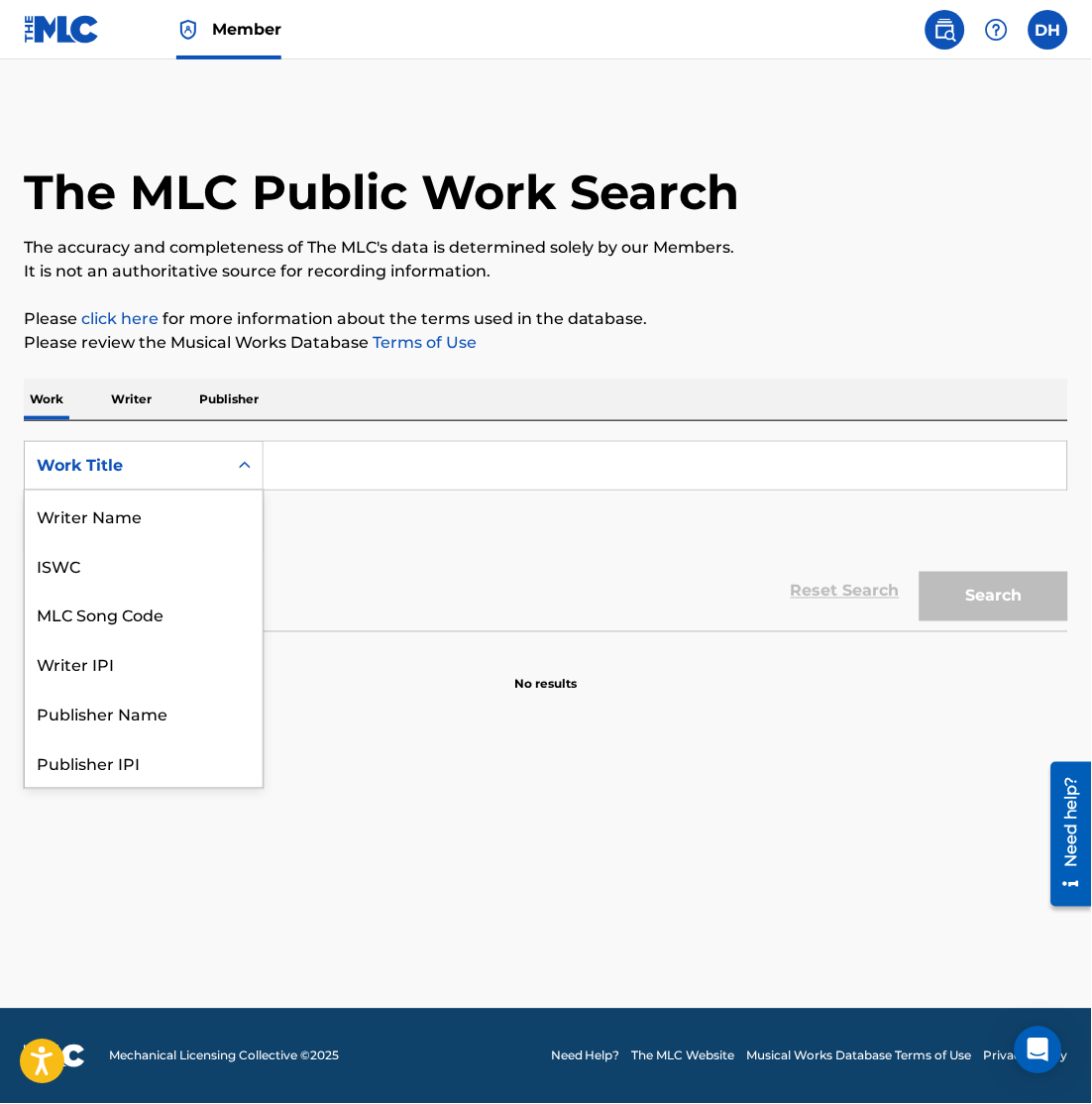 scroll, scrollTop: 99, scrollLeft: 0, axis: vertical 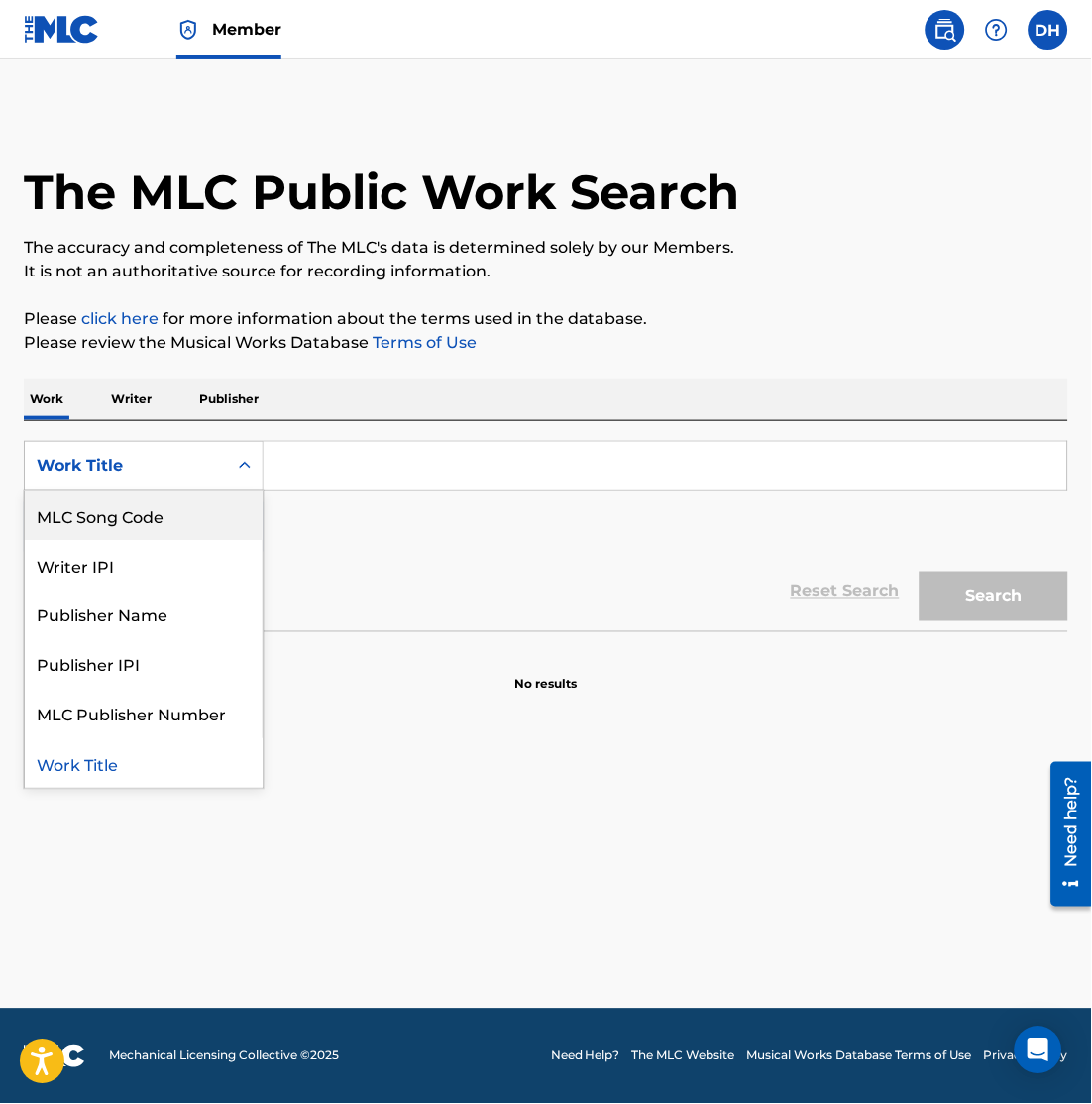 click on "MLC Song Code" at bounding box center (144, 515) 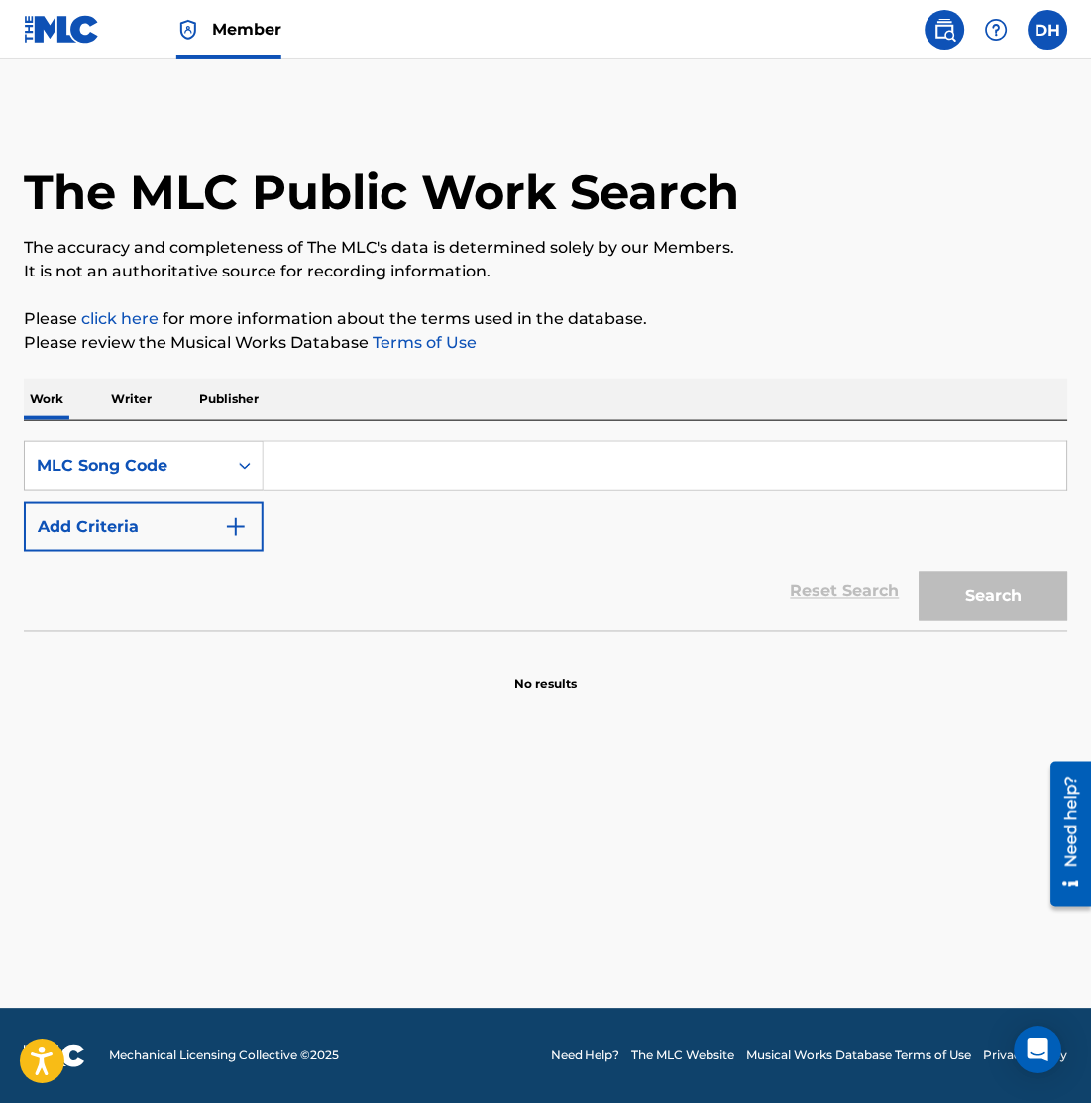 click at bounding box center [665, 466] 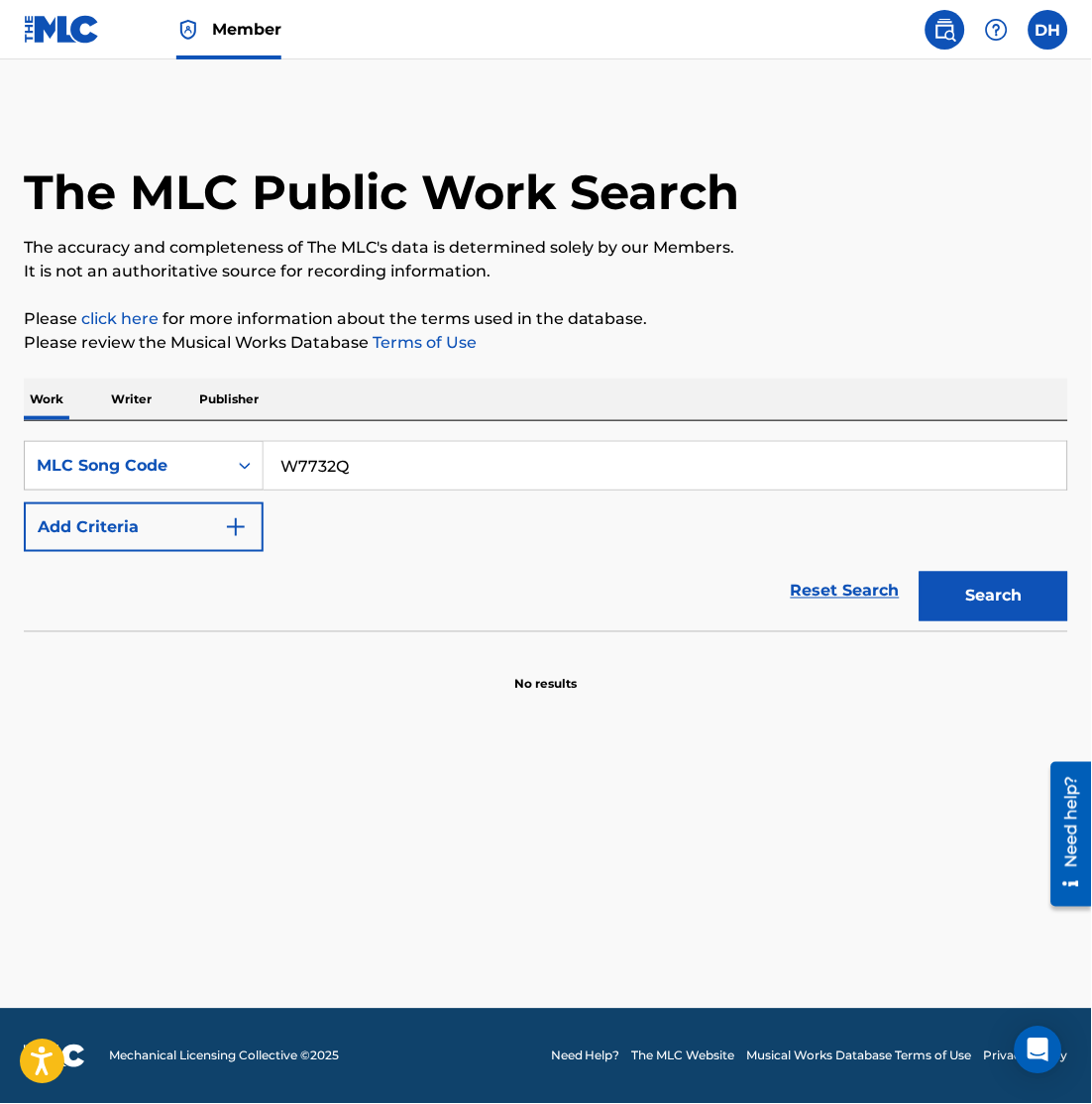 type on "W7732Q" 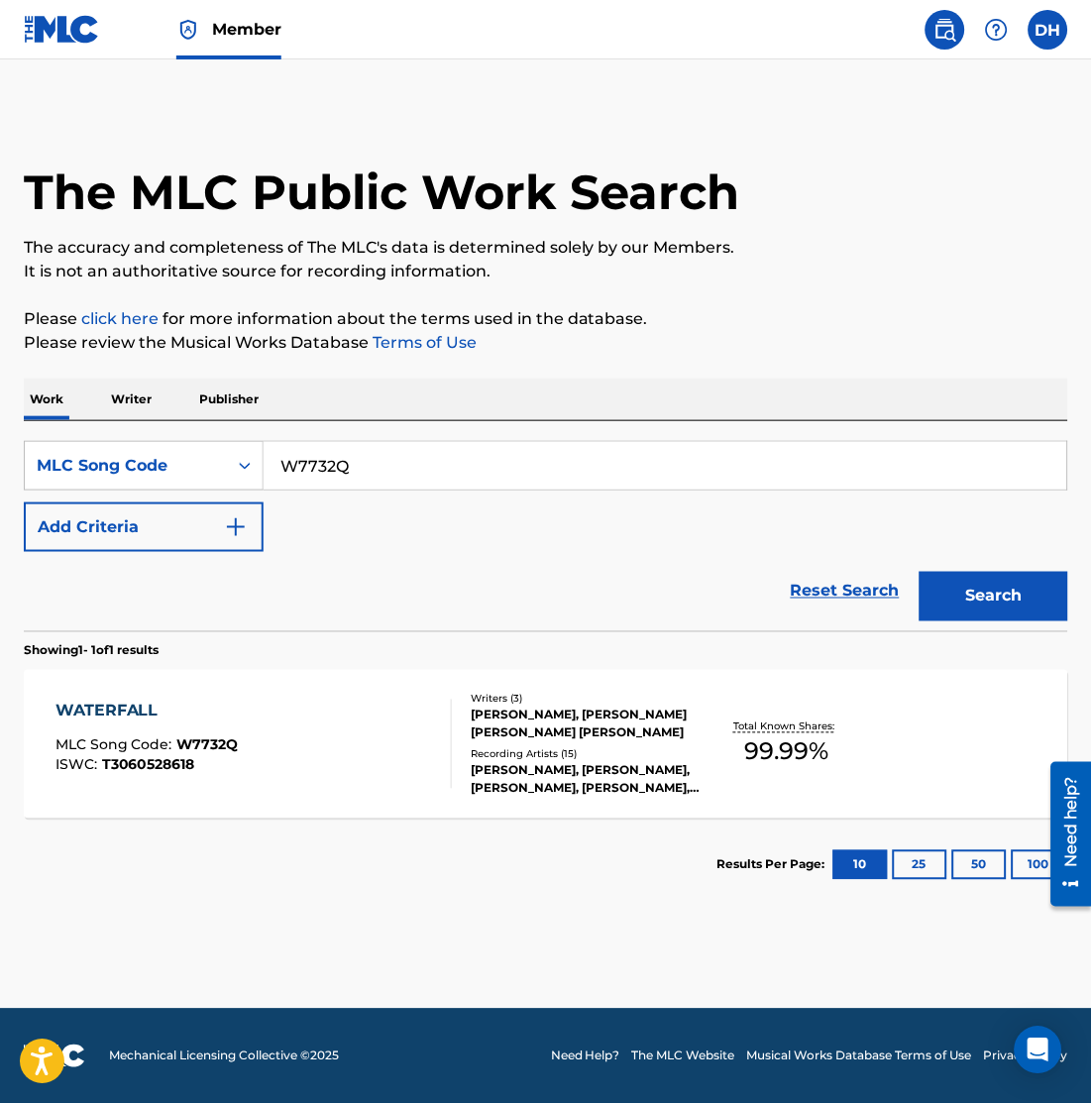 click on "WATERFALL MLC Song Code : W7732Q ISWC : T3060528618" at bounding box center (254, 744) 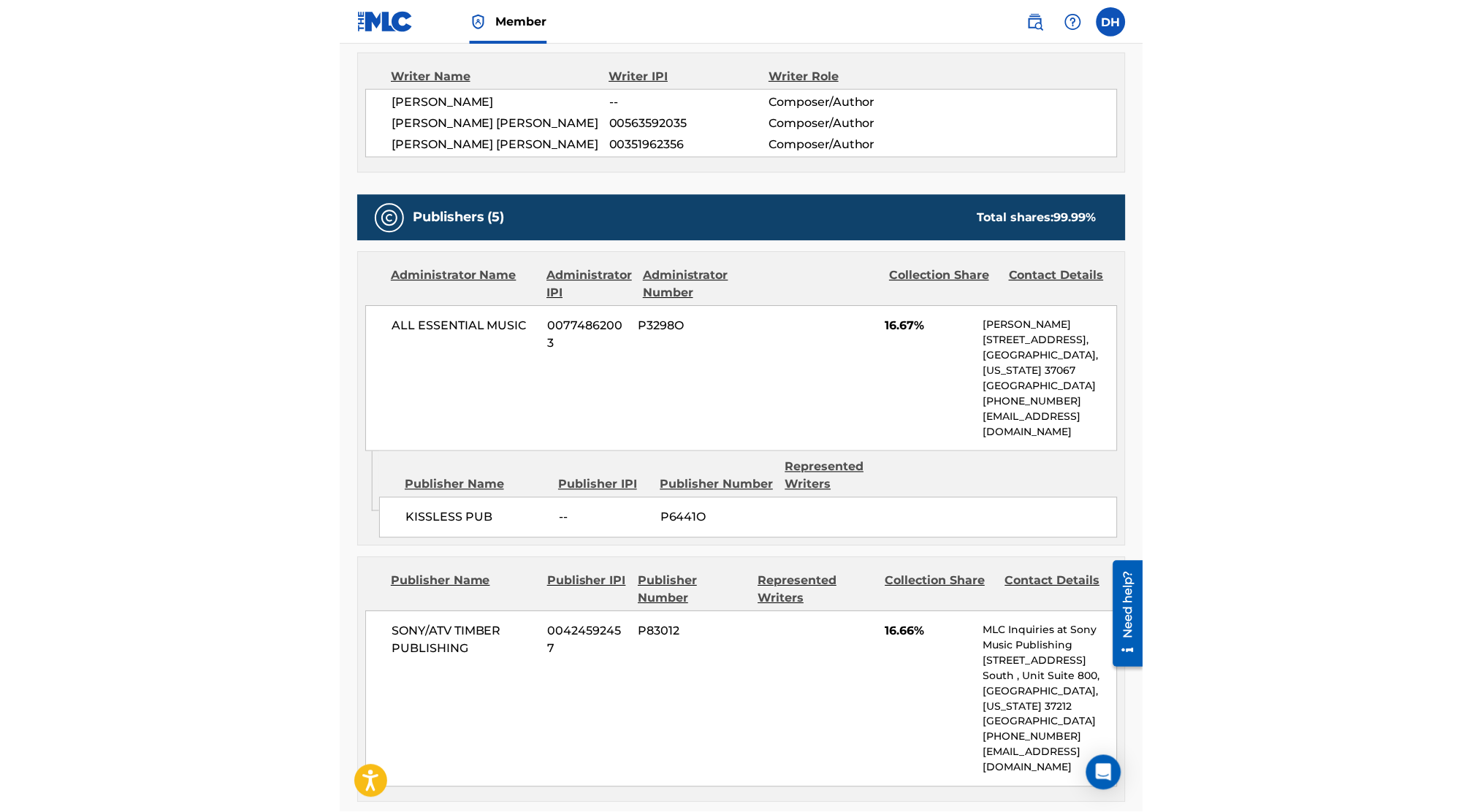 scroll, scrollTop: 521, scrollLeft: 0, axis: vertical 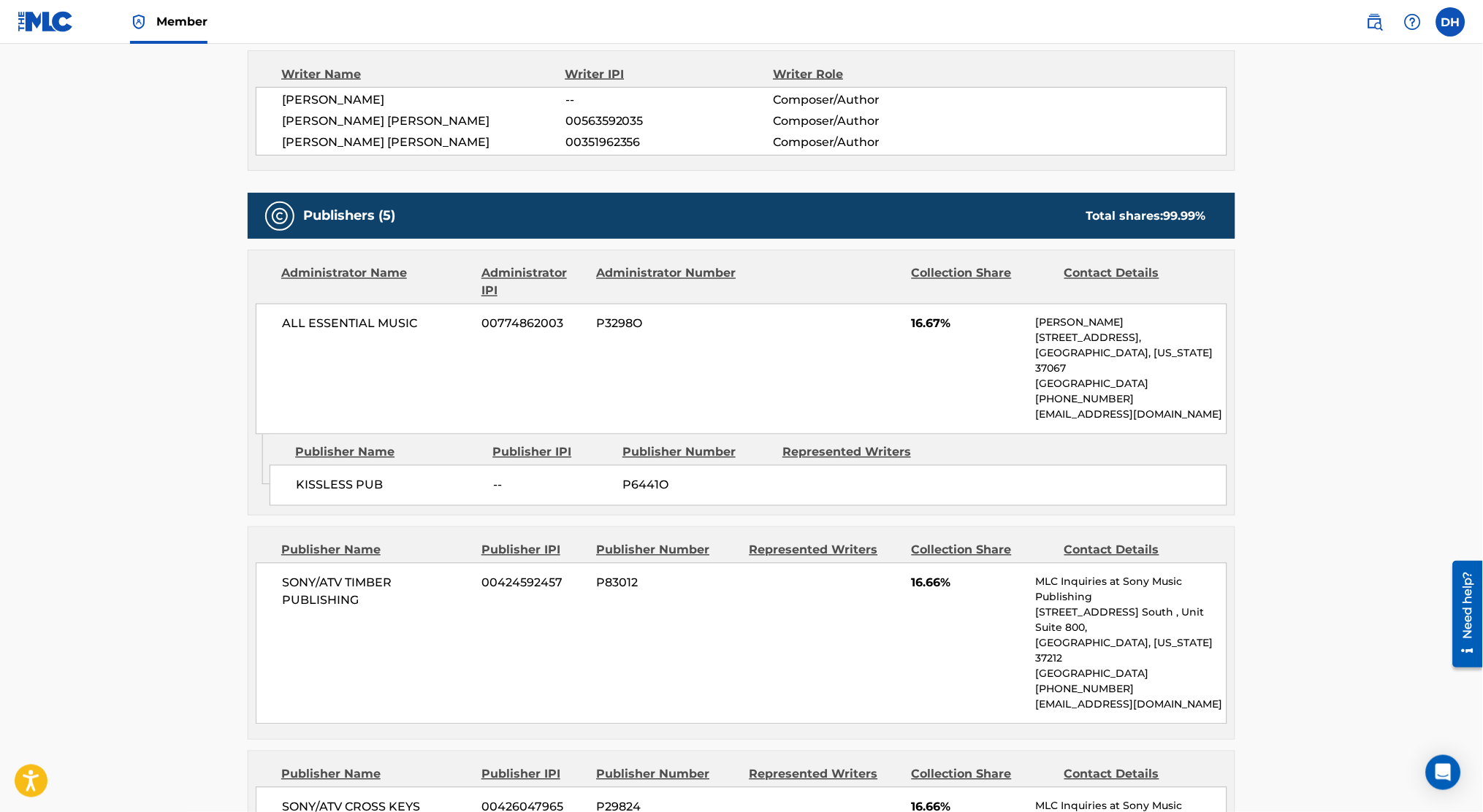 click at bounding box center (139, 22) 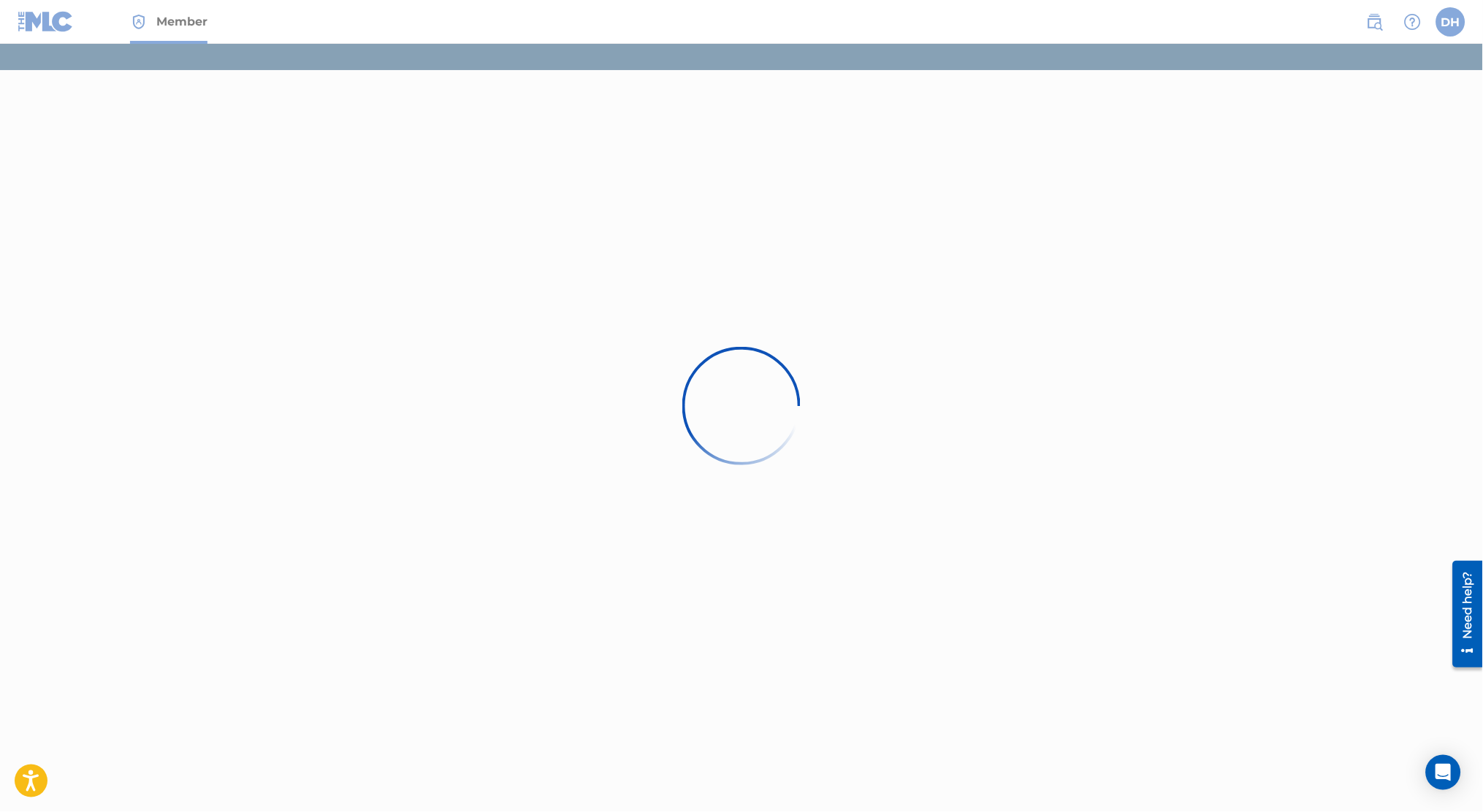 scroll, scrollTop: 0, scrollLeft: 0, axis: both 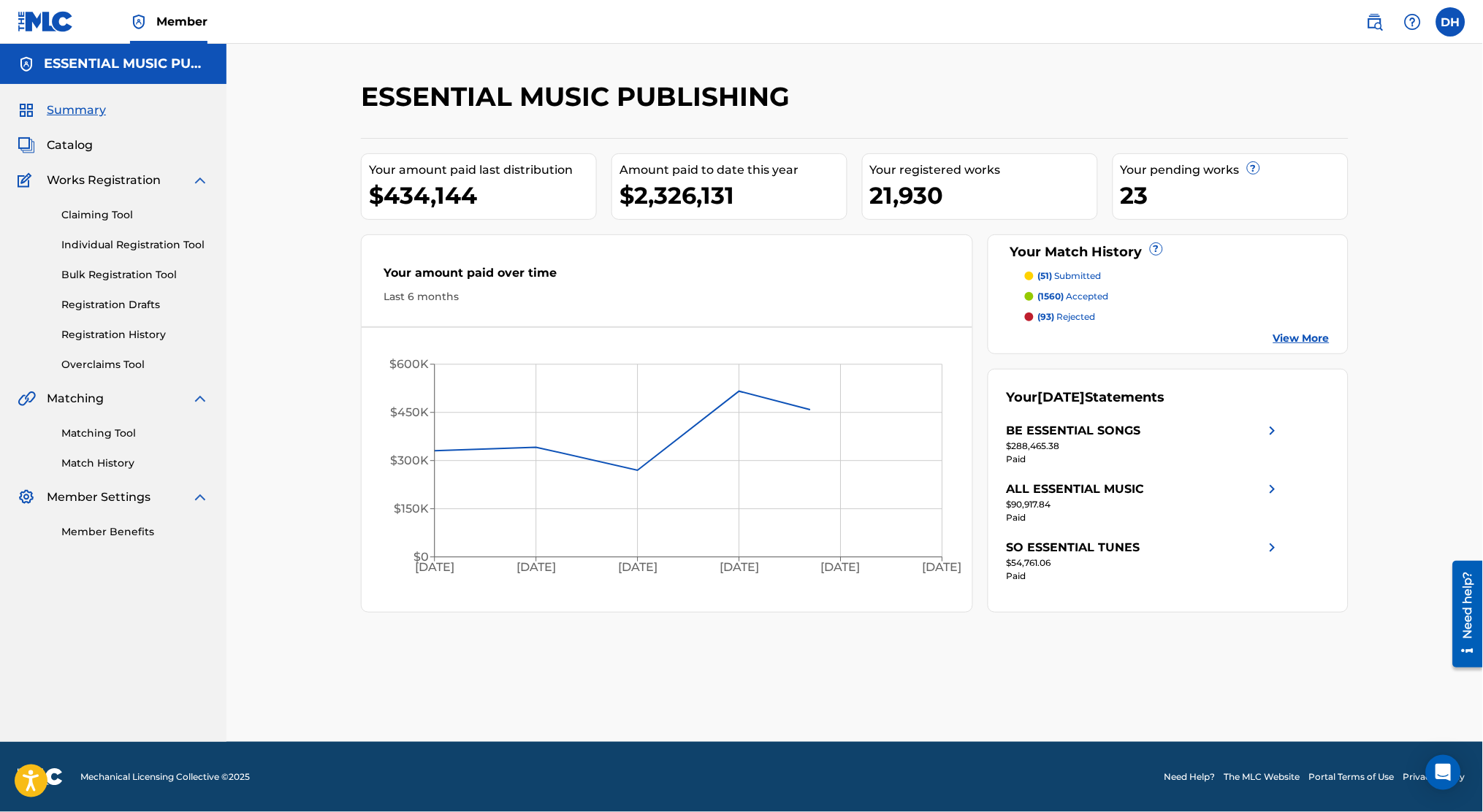 click on "Claiming Tool" at bounding box center [135, 215] 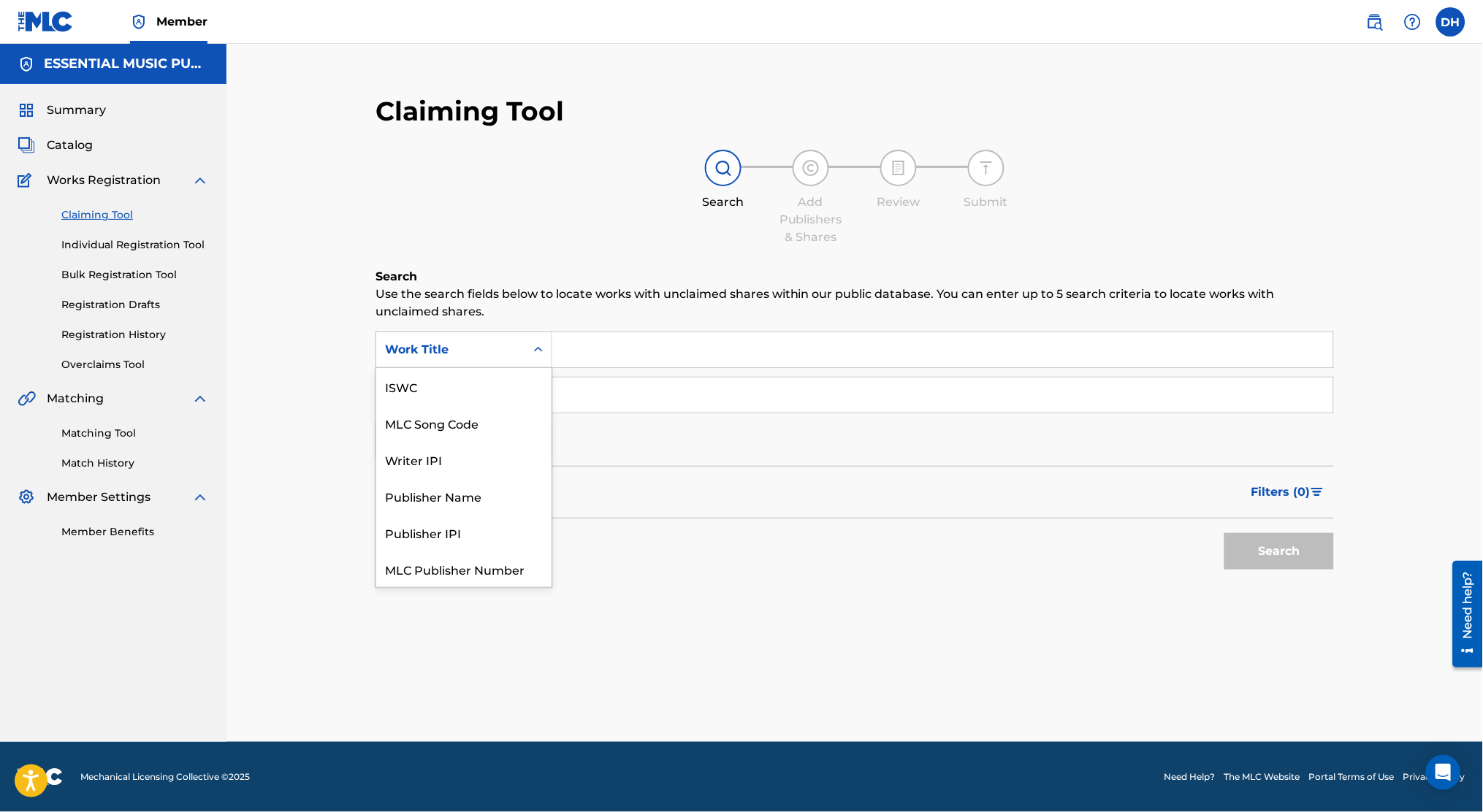 click on "Work Title" at bounding box center (451, 350) 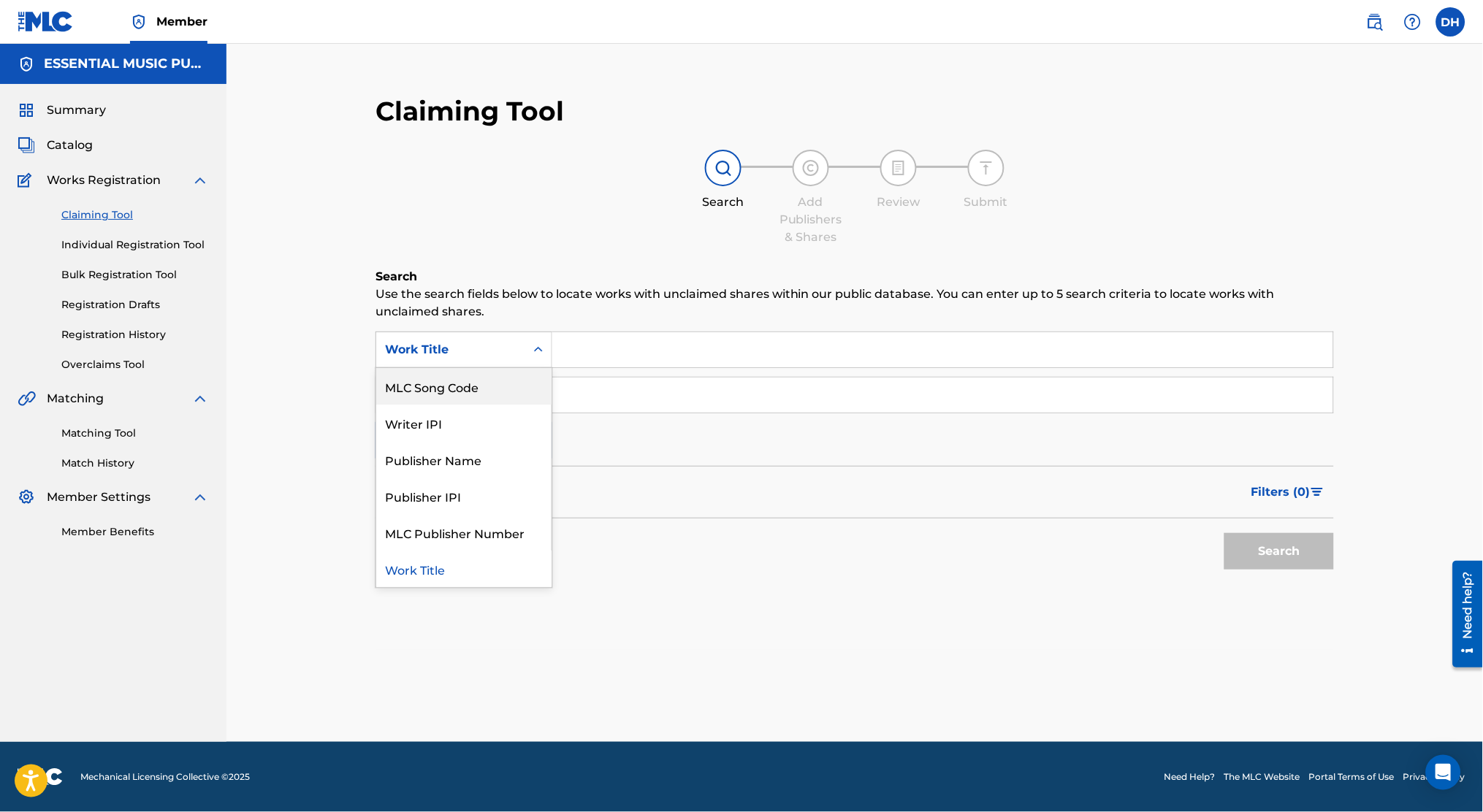click on "MLC Song Code" at bounding box center (464, 386) 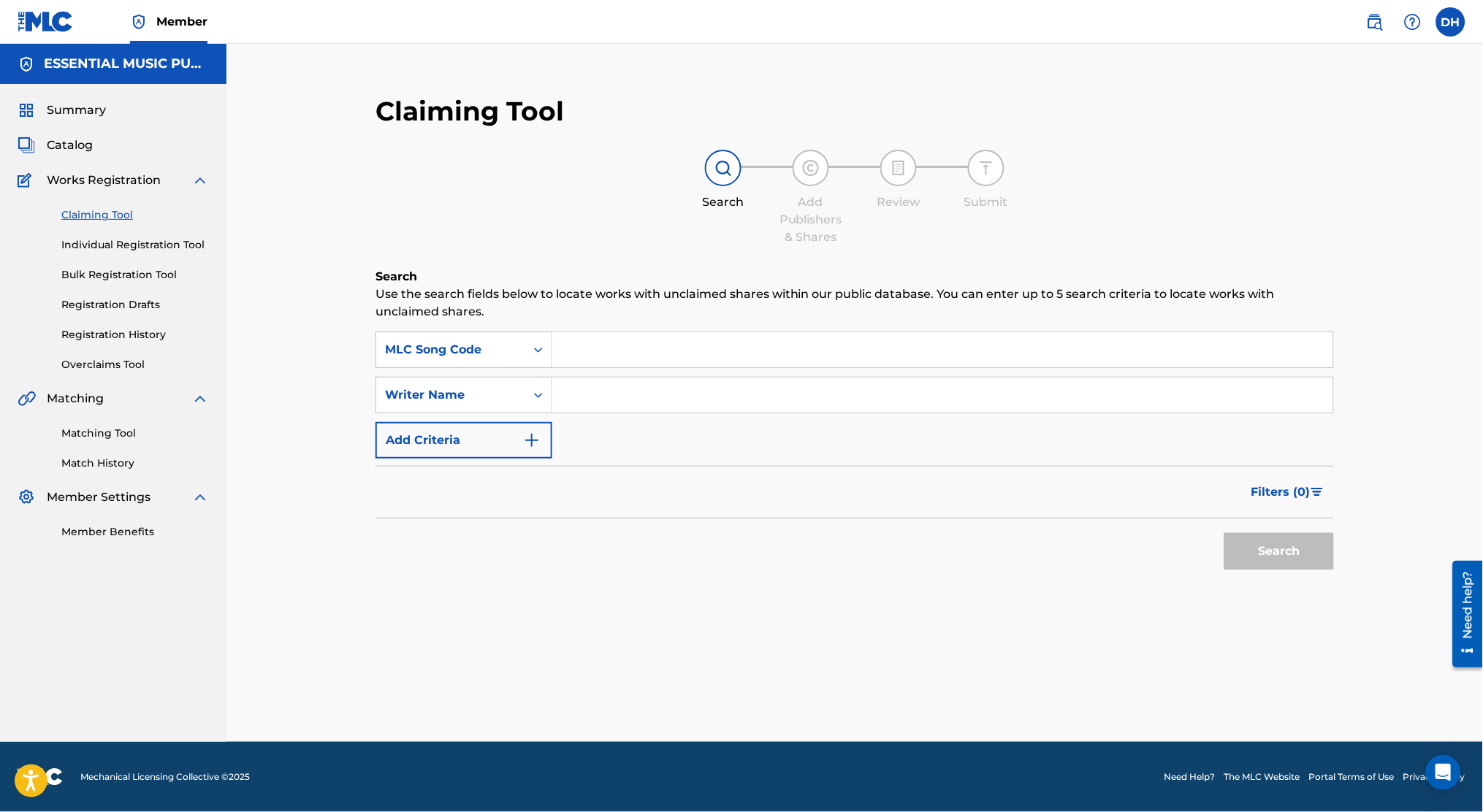 click at bounding box center [942, 350] 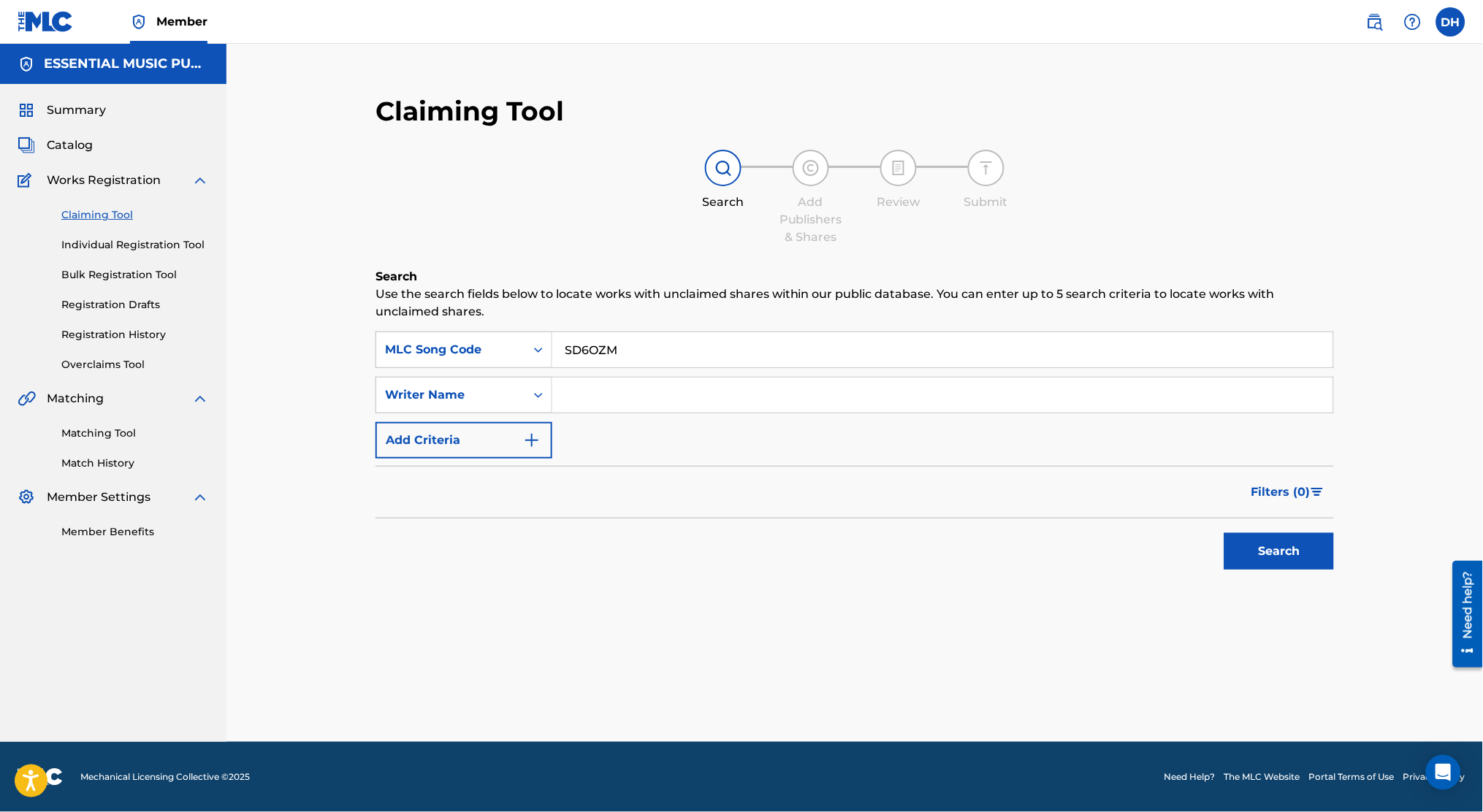 type on "SD6OZM" 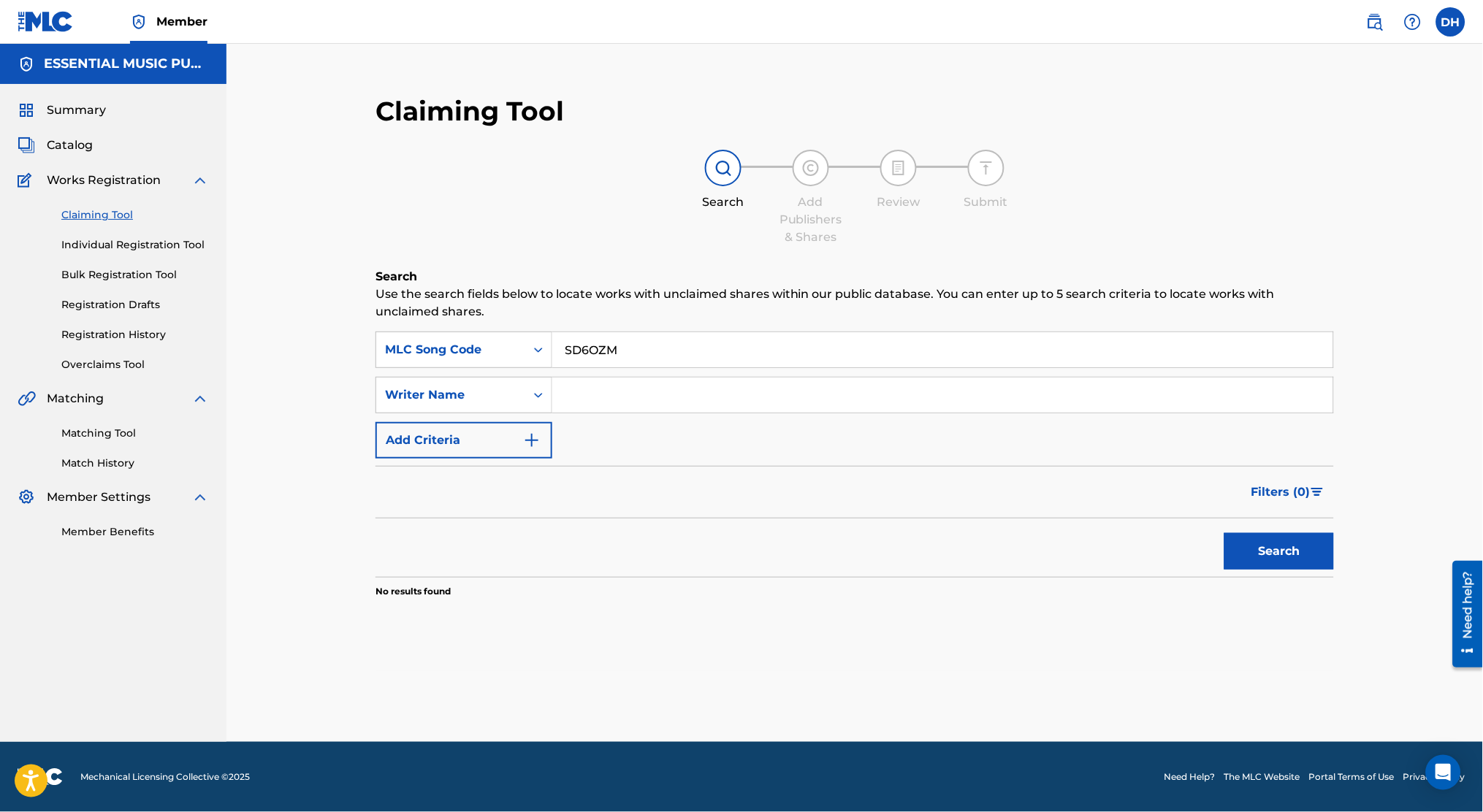click on "Catalog" at bounding box center [69, 145] 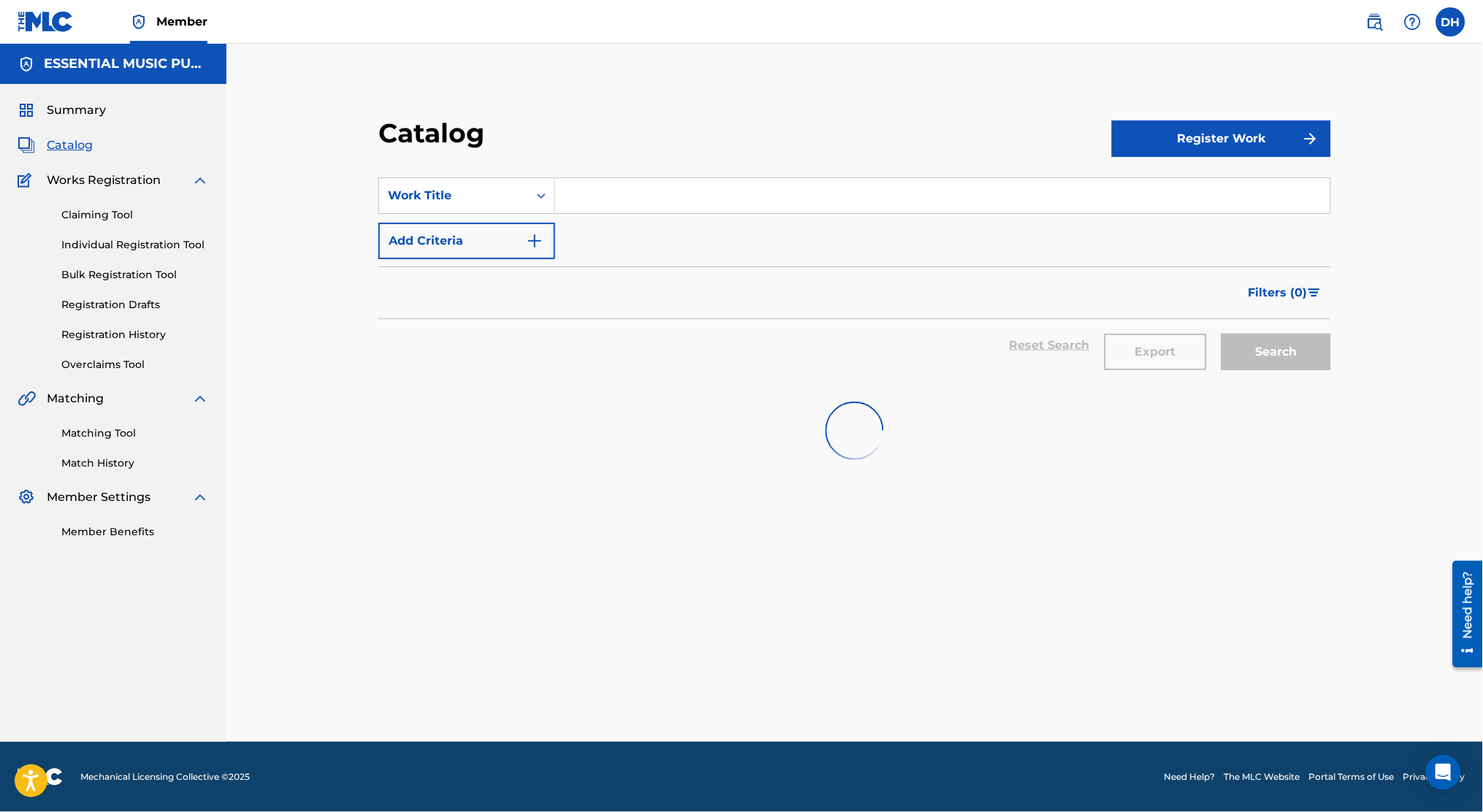 click at bounding box center [942, 196] 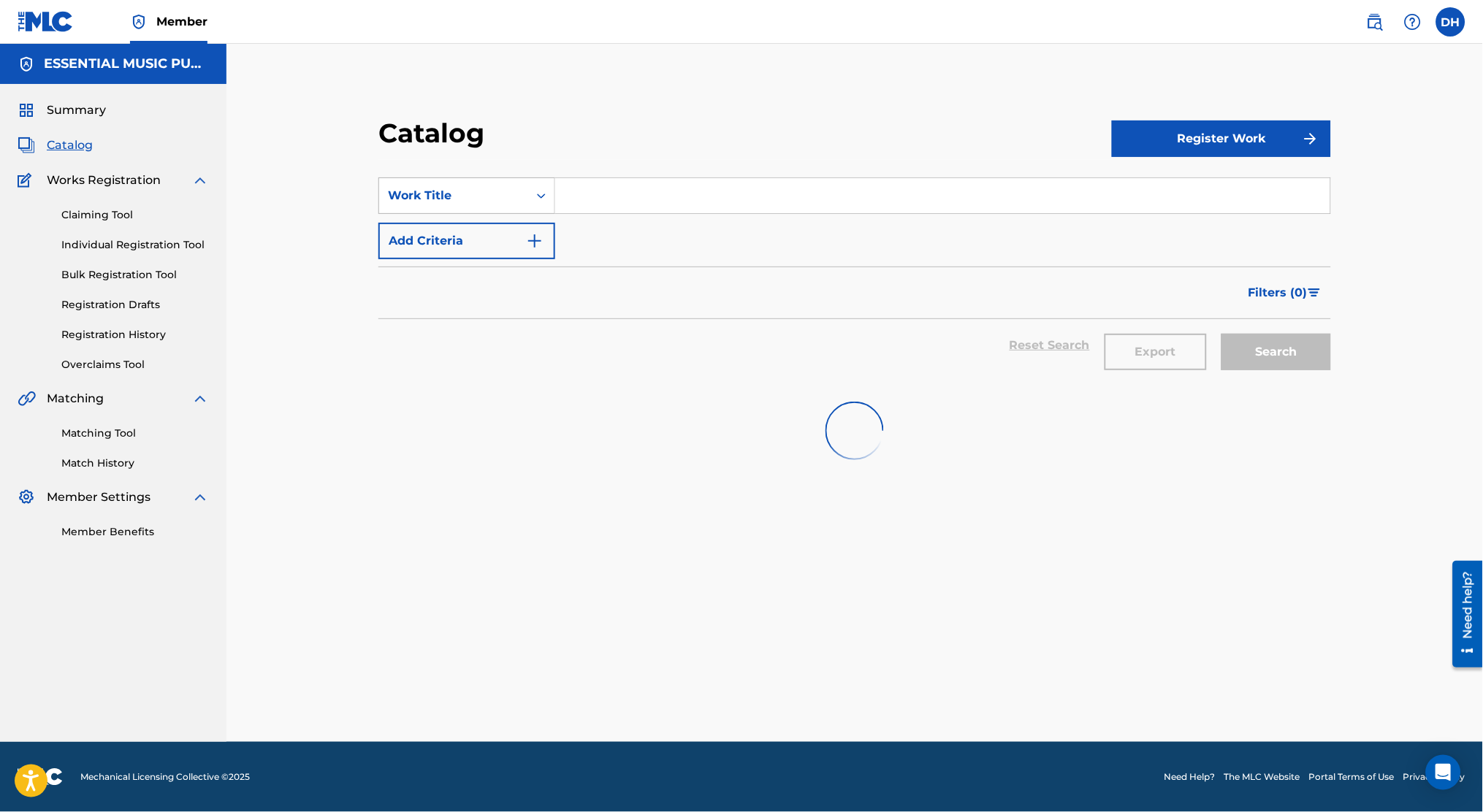 click on "Work Title" at bounding box center (454, 196) 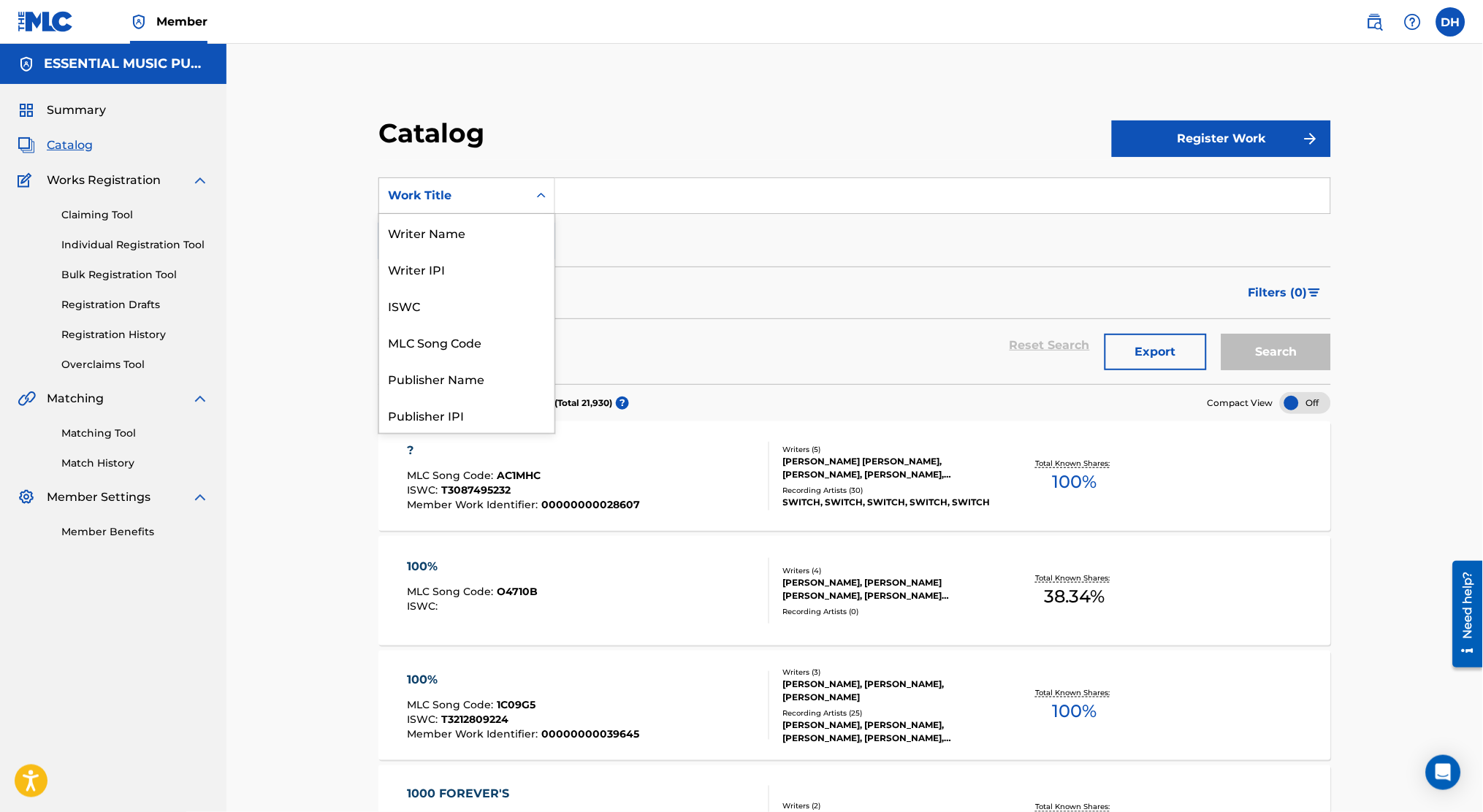 scroll, scrollTop: 219, scrollLeft: 0, axis: vertical 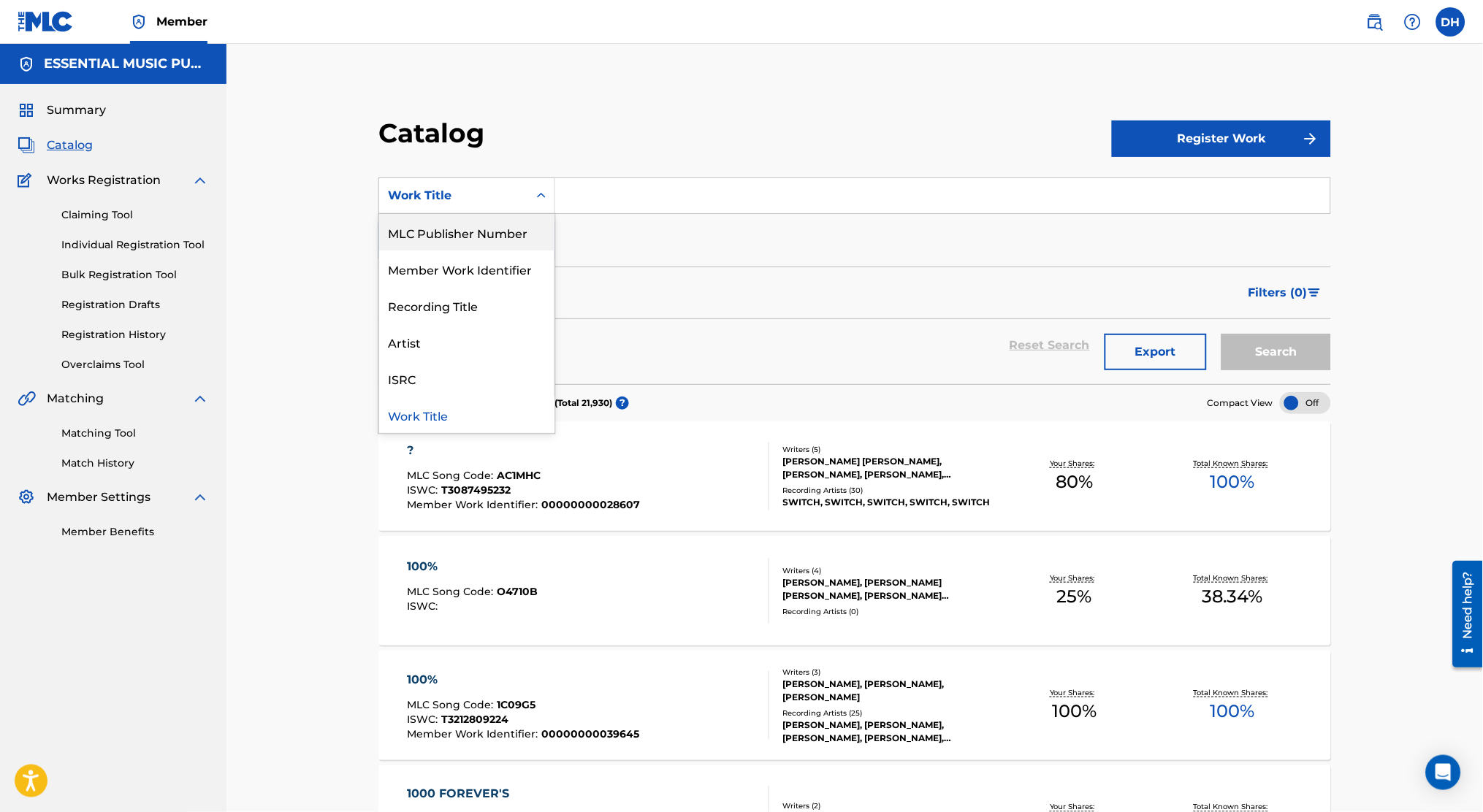 click on "MLC Publisher Number" at bounding box center [467, 232] 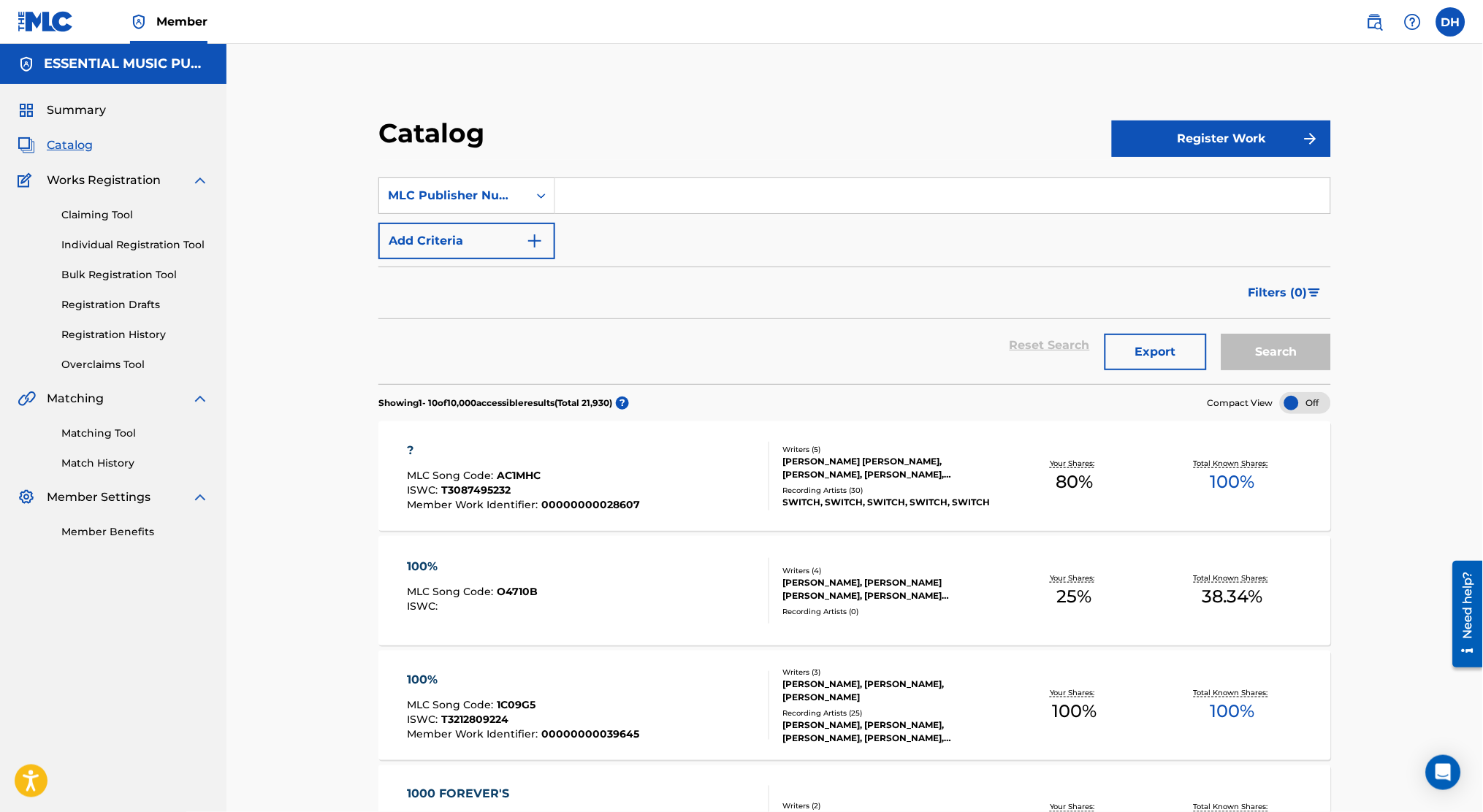 click at bounding box center (942, 196) 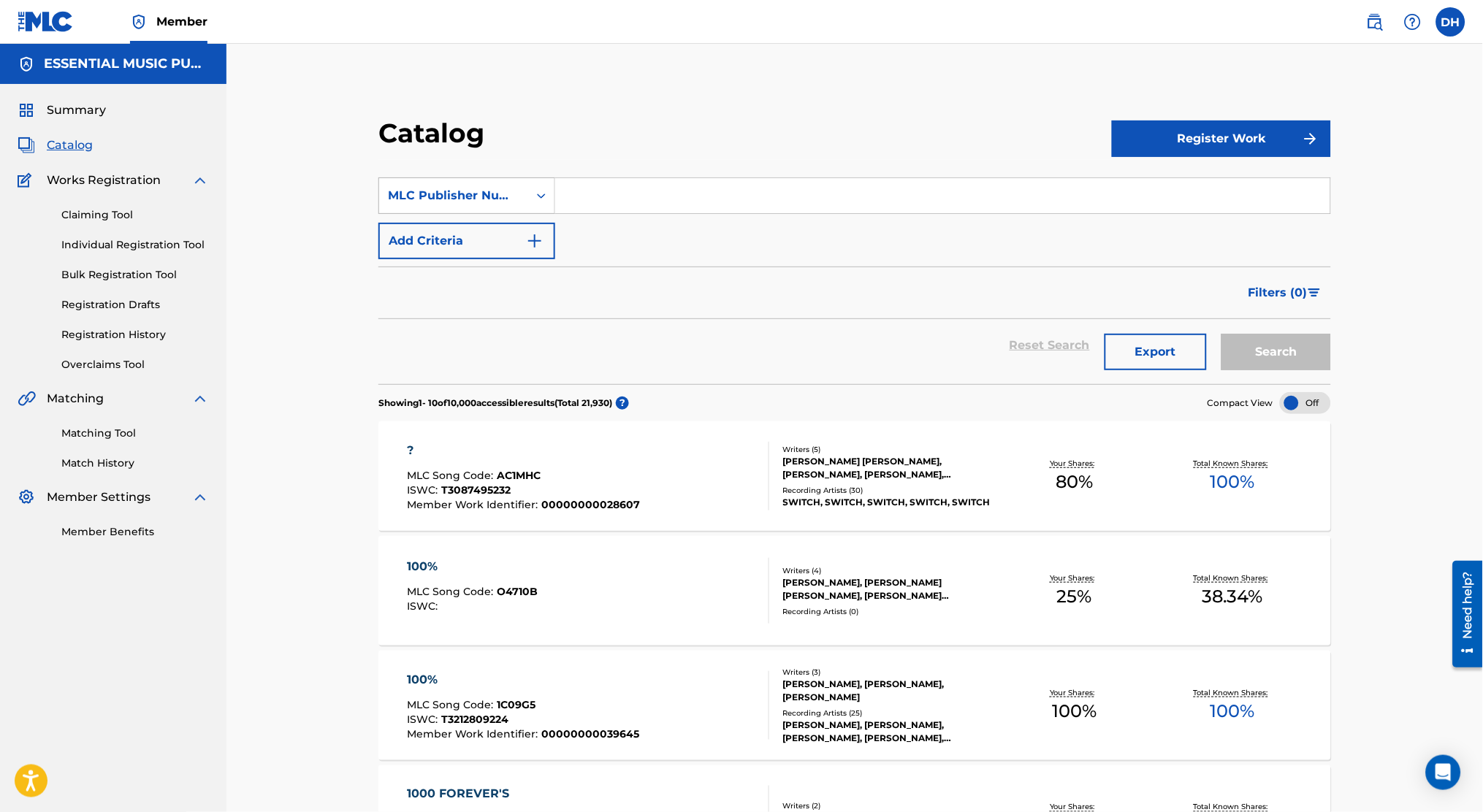 click on "MLC Publisher Number" at bounding box center [467, 196] 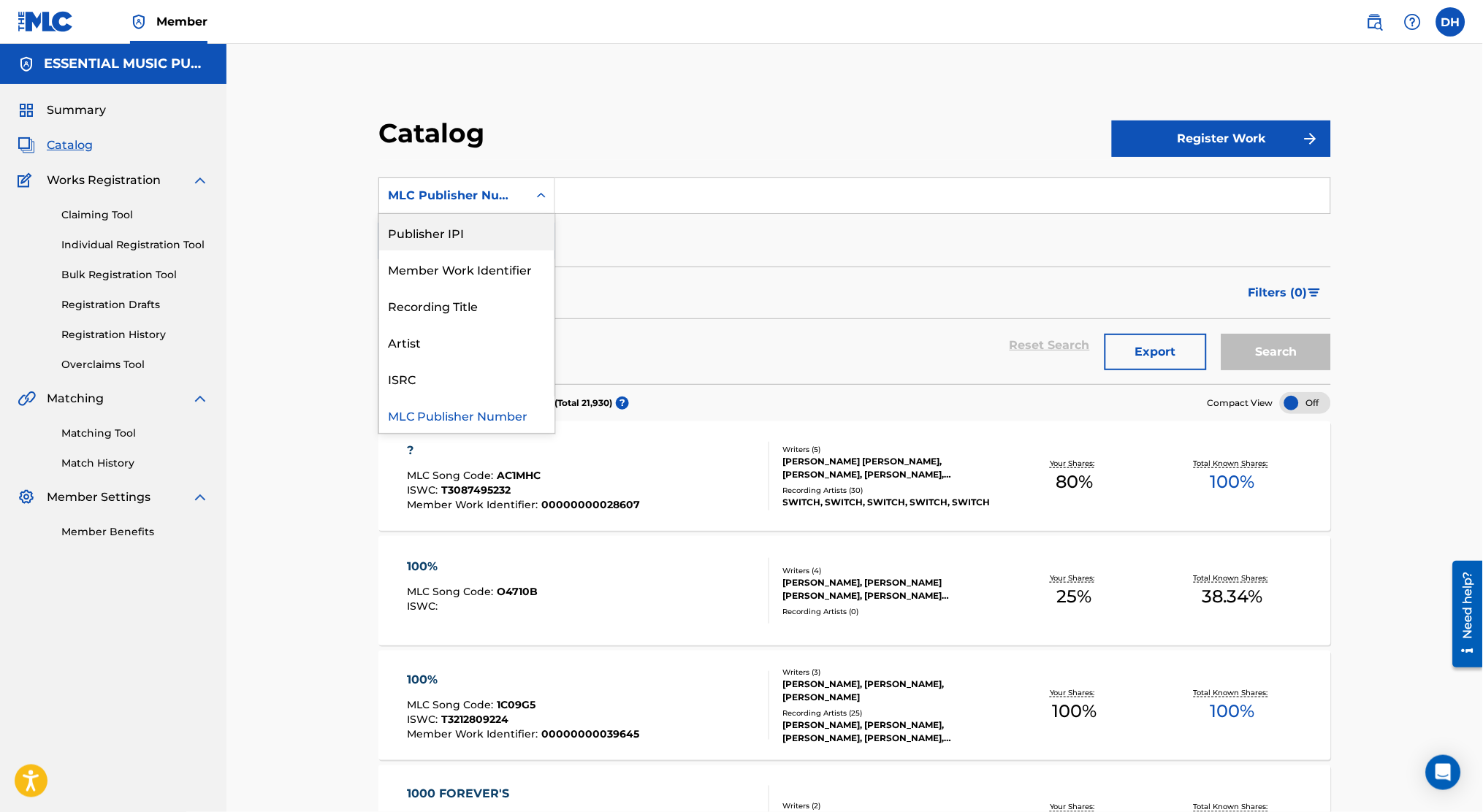 scroll, scrollTop: 0, scrollLeft: 0, axis: both 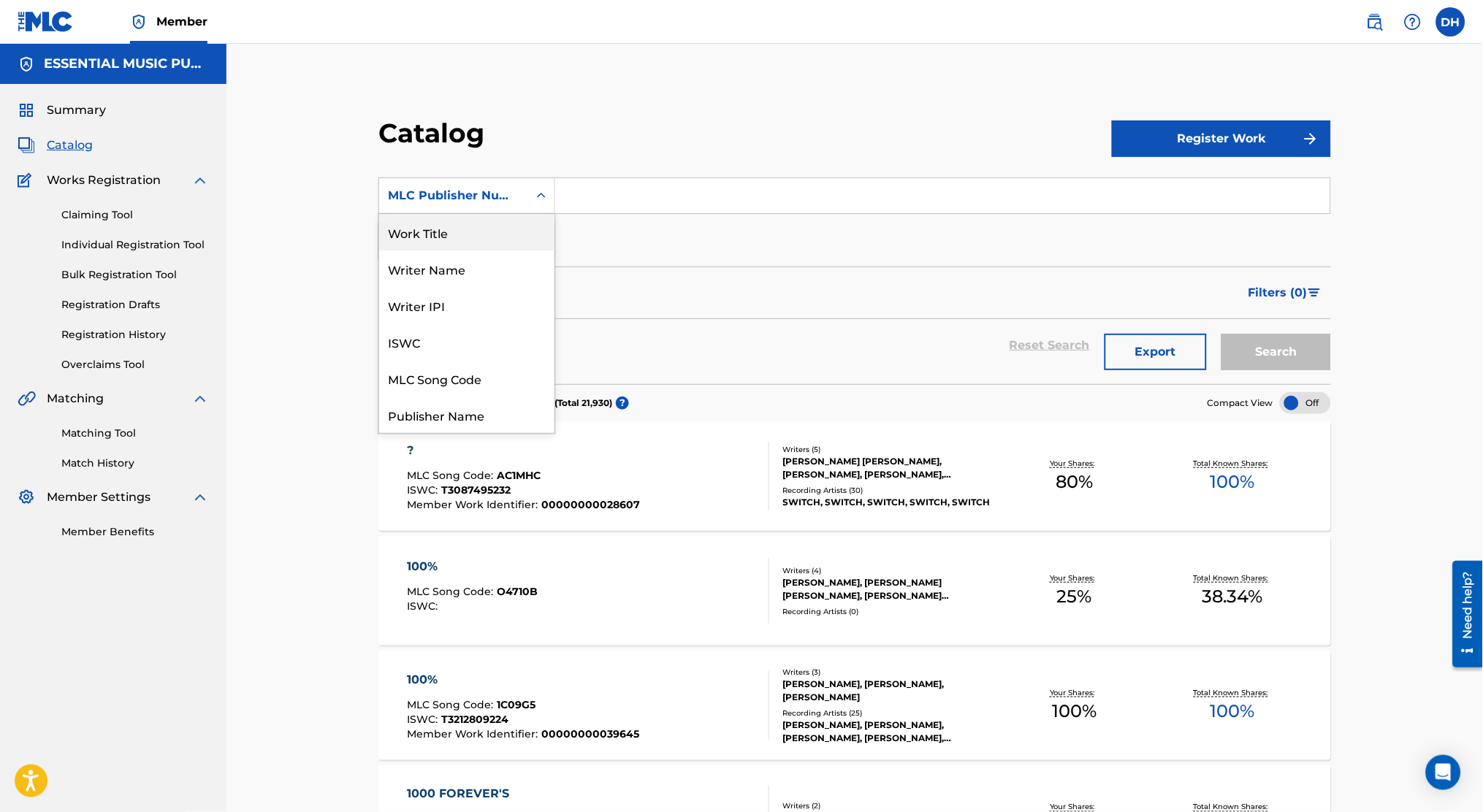 click on "Work Title" at bounding box center (467, 232) 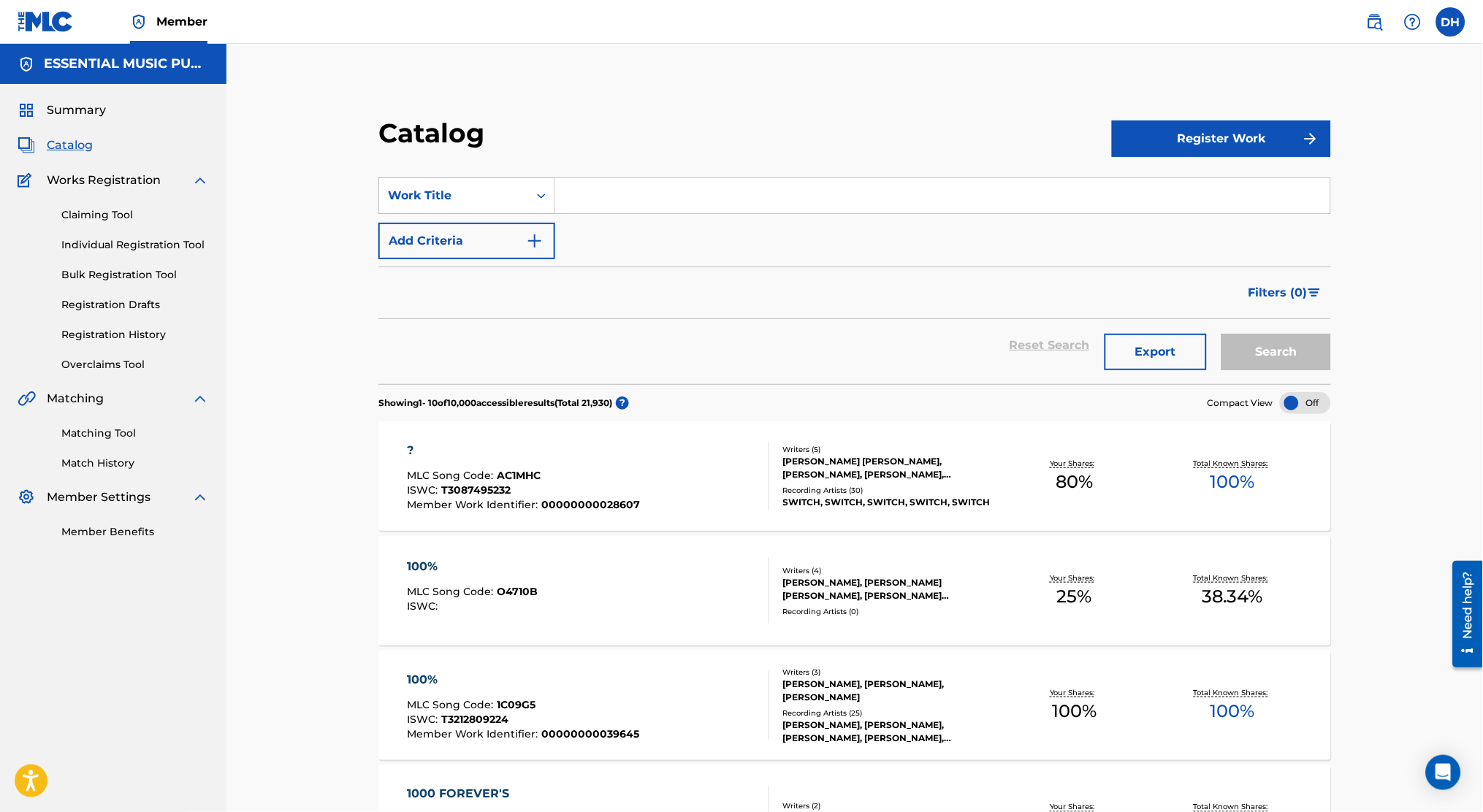 click on "Work Title" at bounding box center (454, 196) 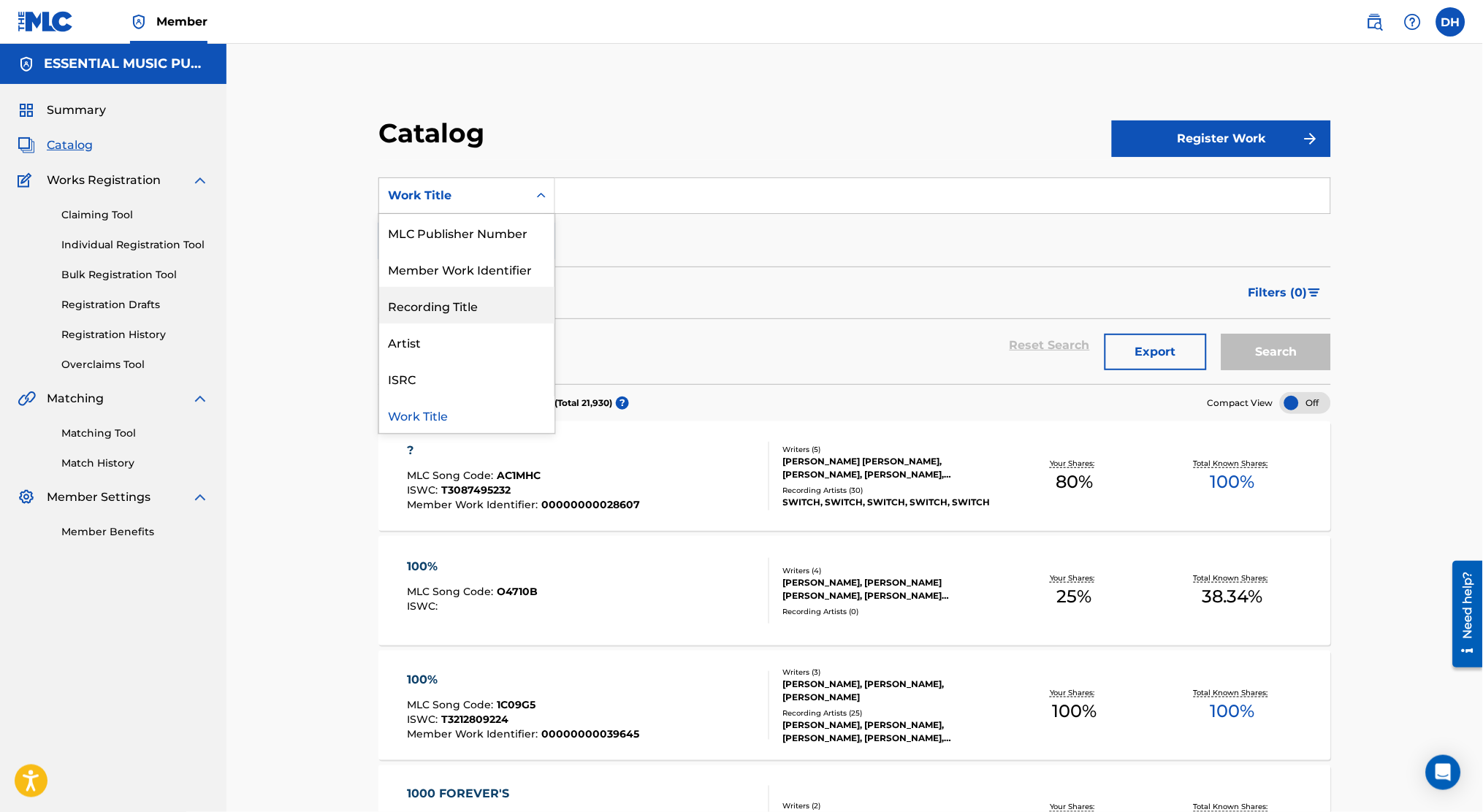 scroll, scrollTop: 0, scrollLeft: 0, axis: both 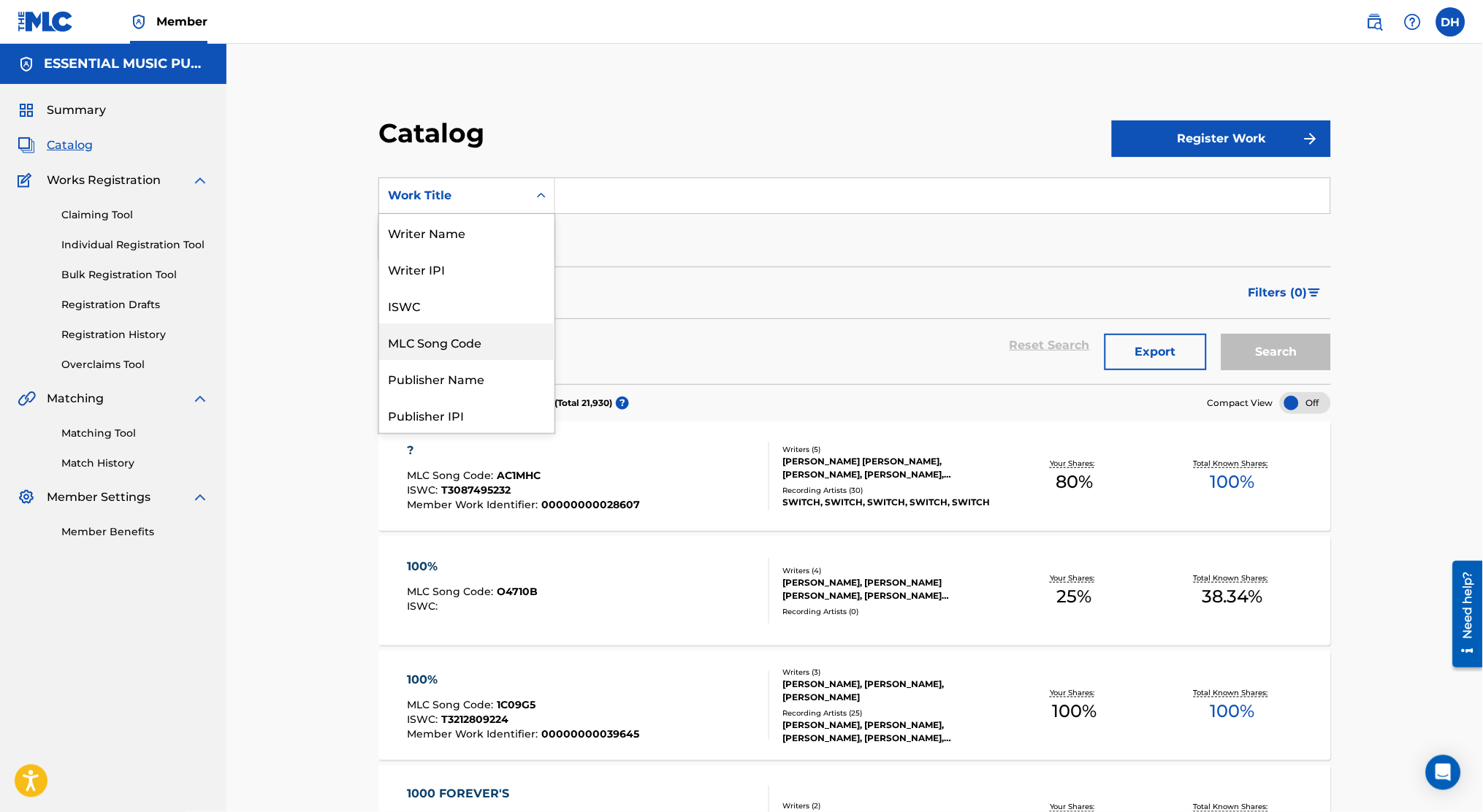 click on "MLC Song Code" at bounding box center [467, 342] 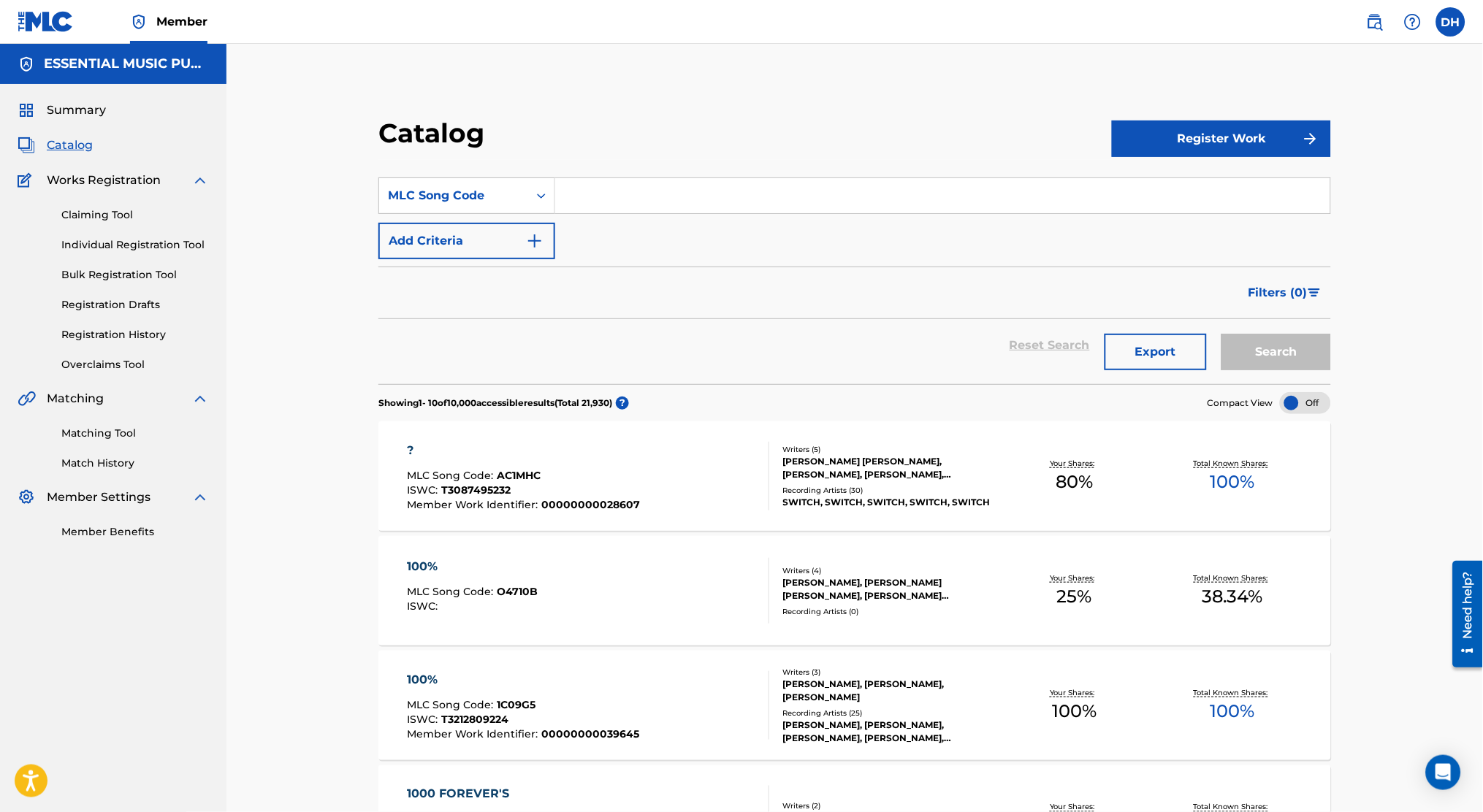 click at bounding box center (942, 196) 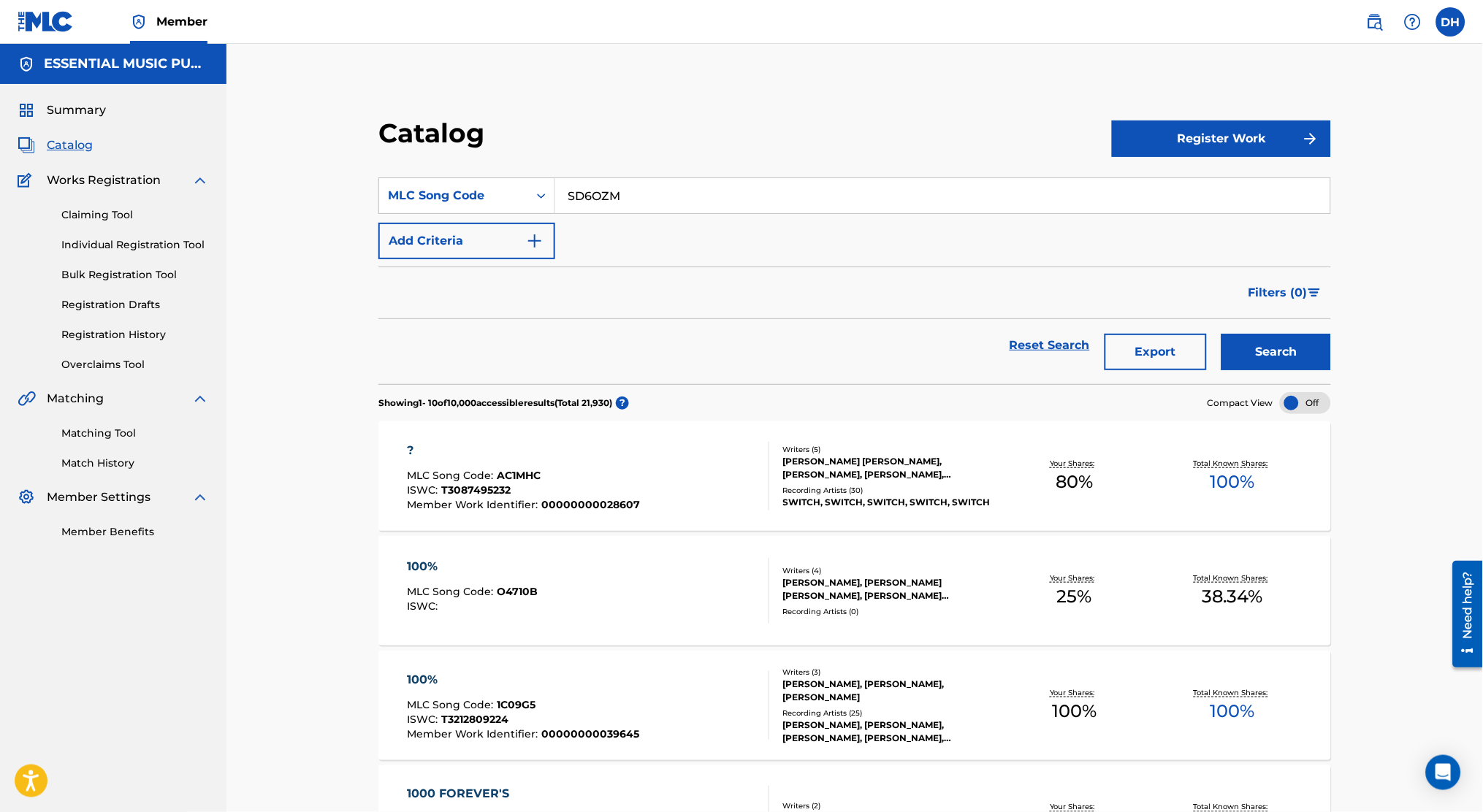type on "SD6OZM" 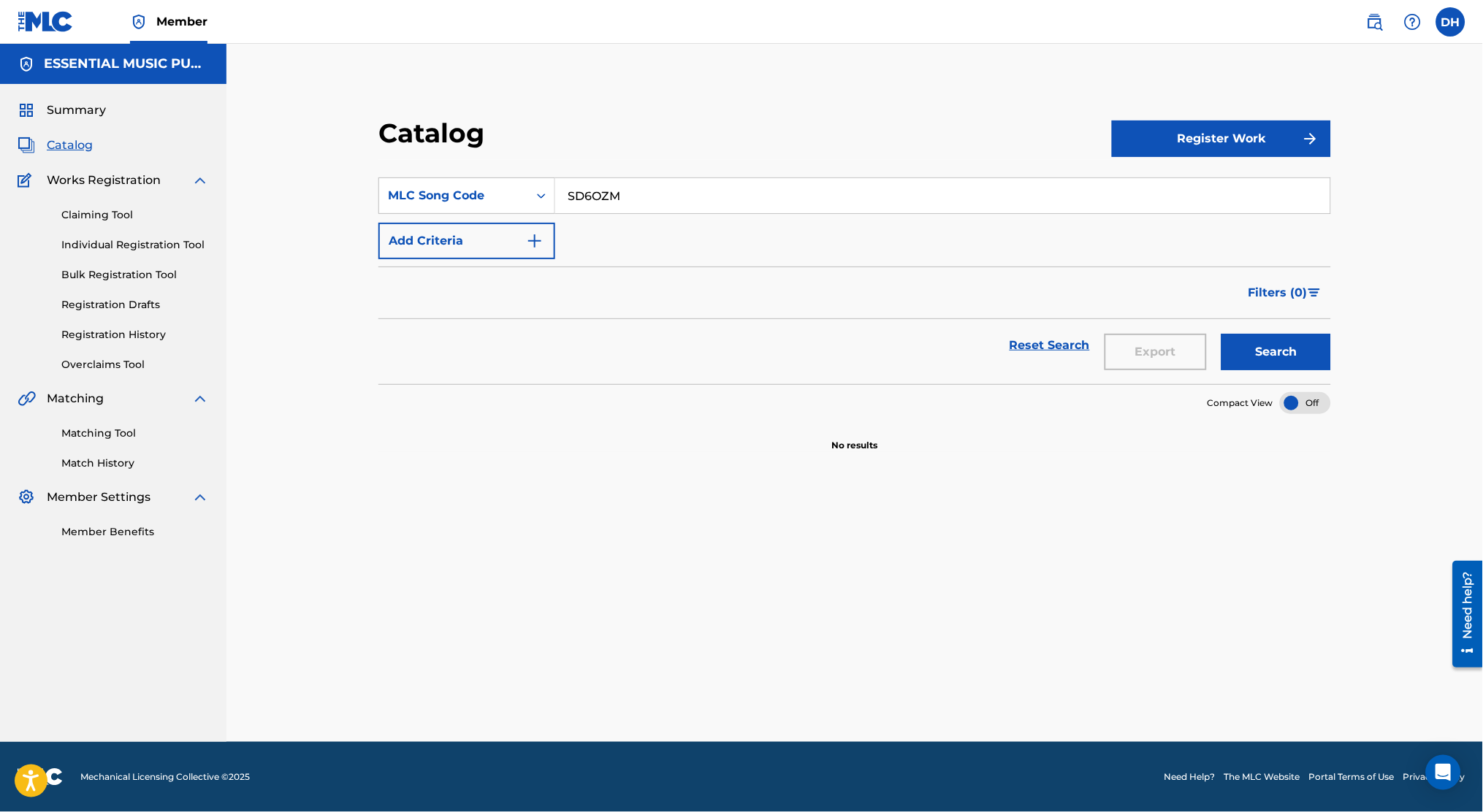 click on "SD6OZM" at bounding box center [942, 196] 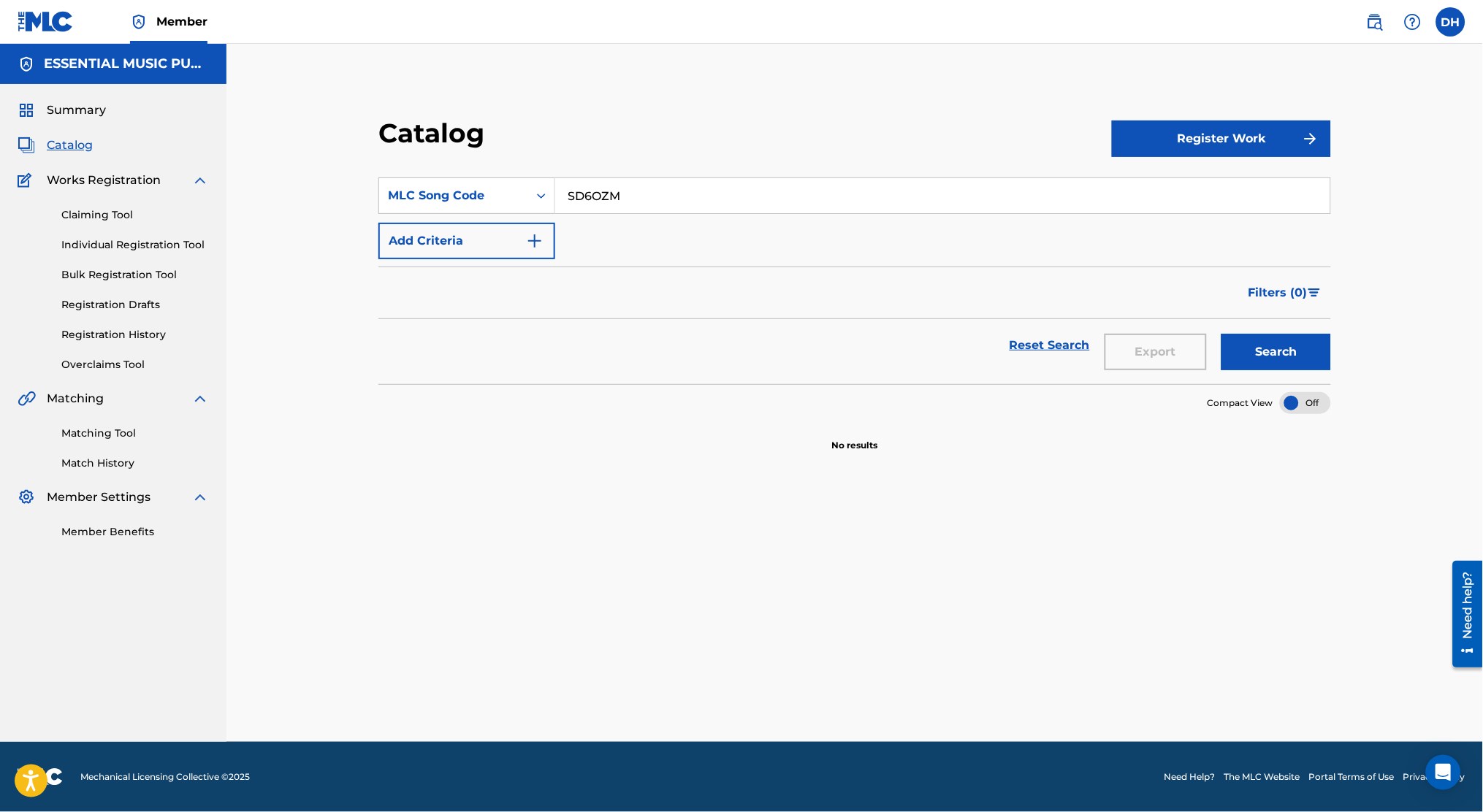 click at bounding box center [1375, 22] 